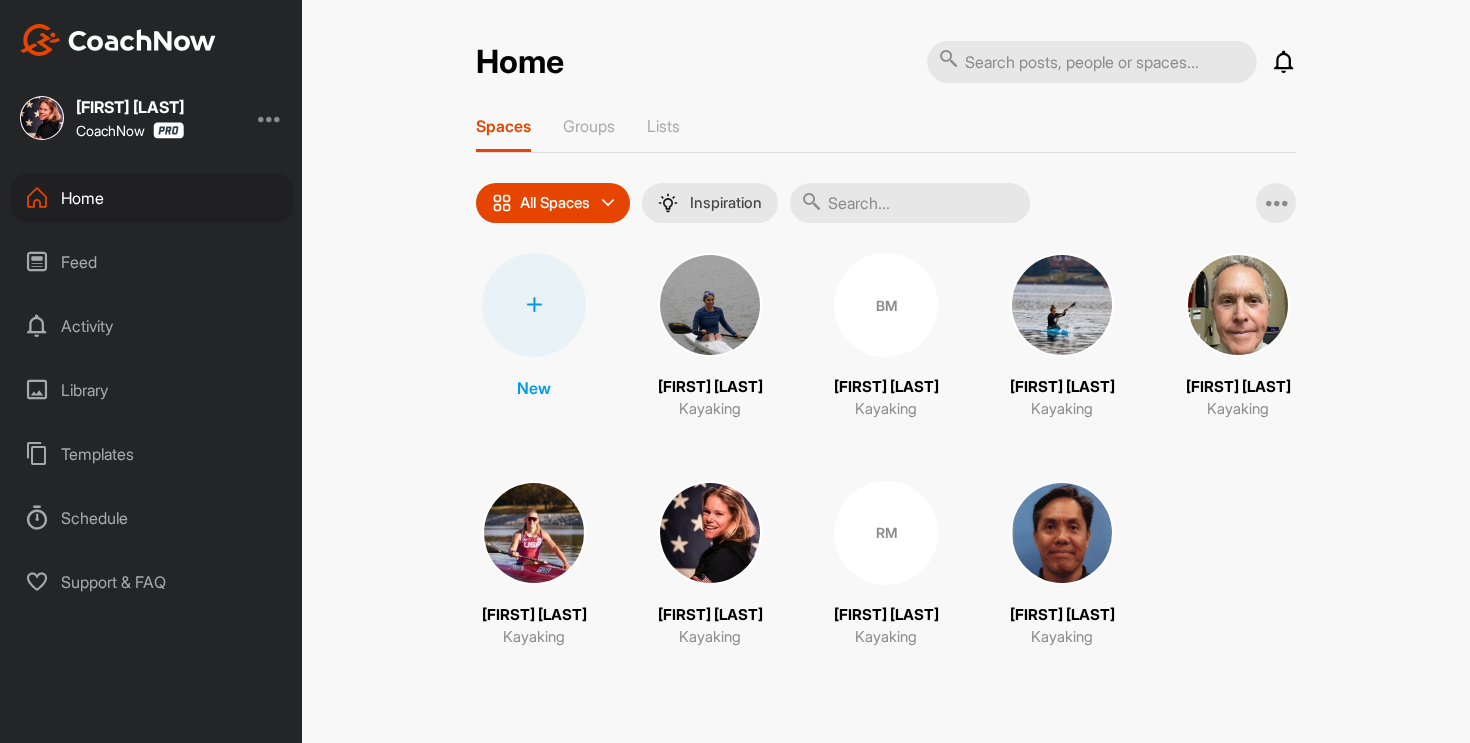 scroll, scrollTop: 0, scrollLeft: 0, axis: both 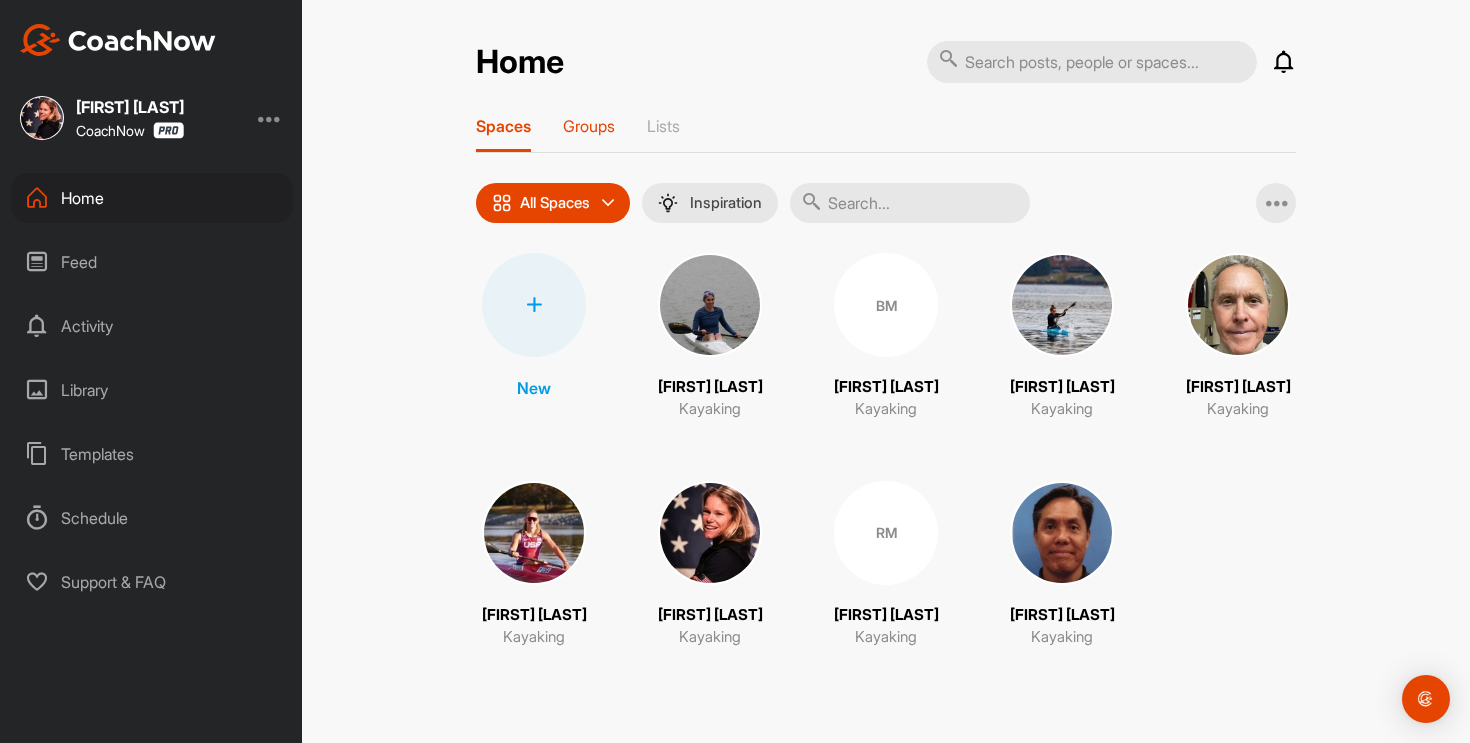 click on "Groups" at bounding box center [589, 126] 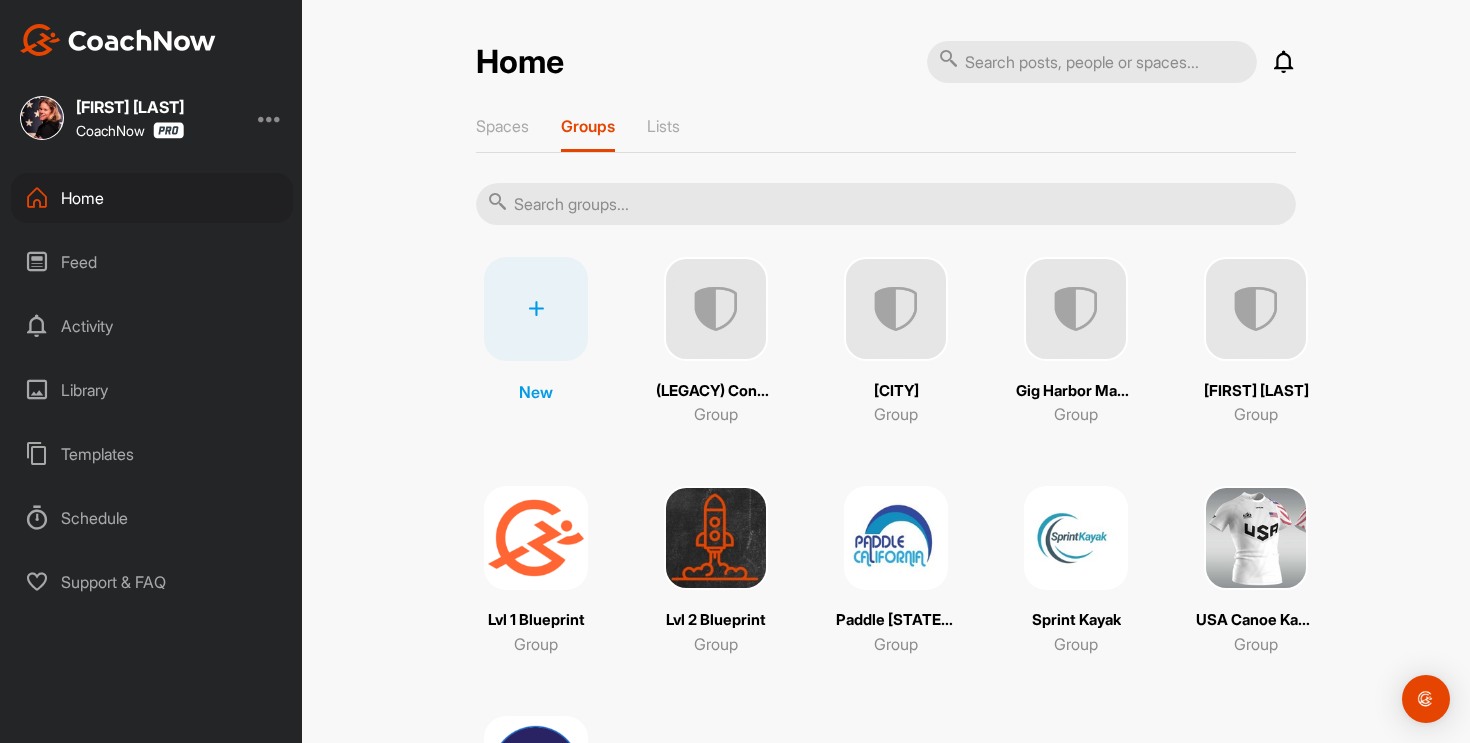 click at bounding box center [1256, 538] 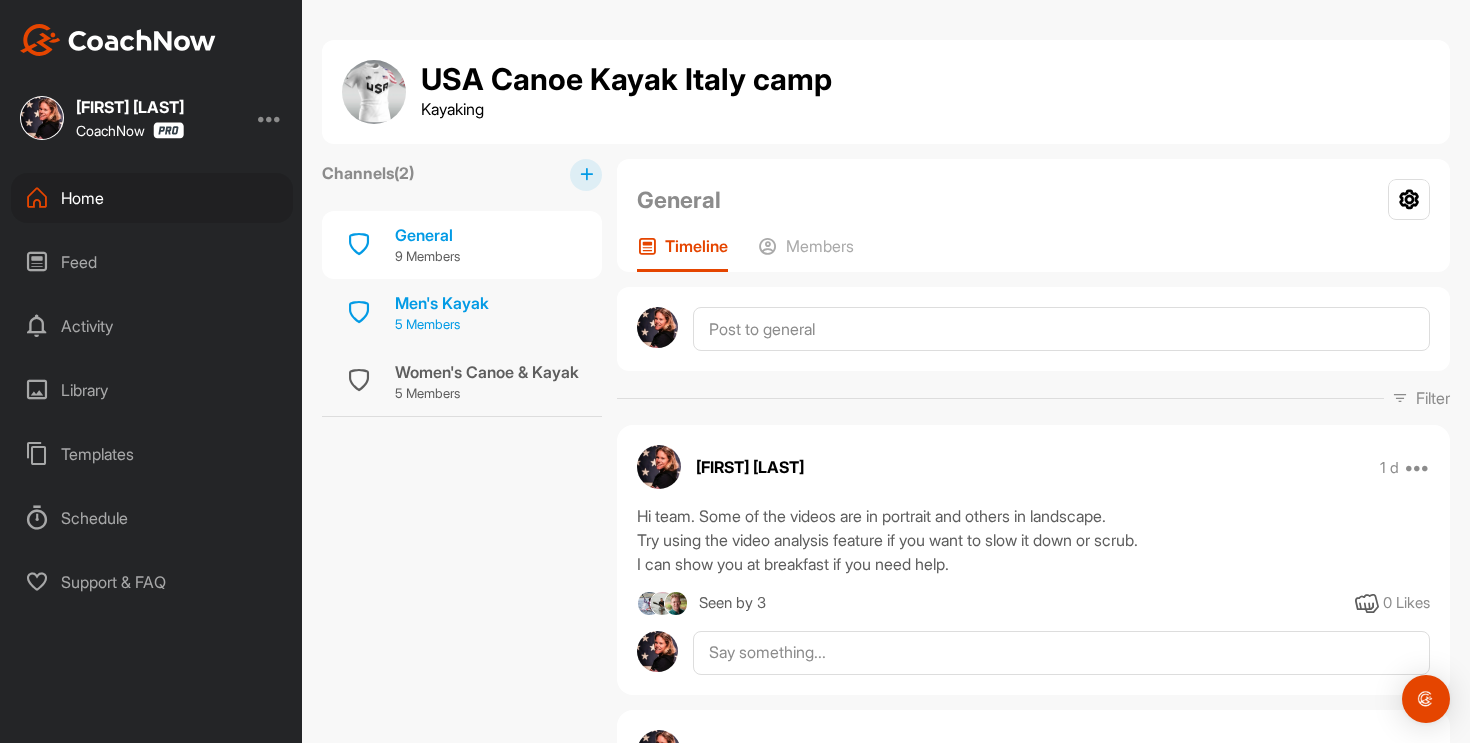 click on "Men's Kayak  5 Members" at bounding box center (462, 313) 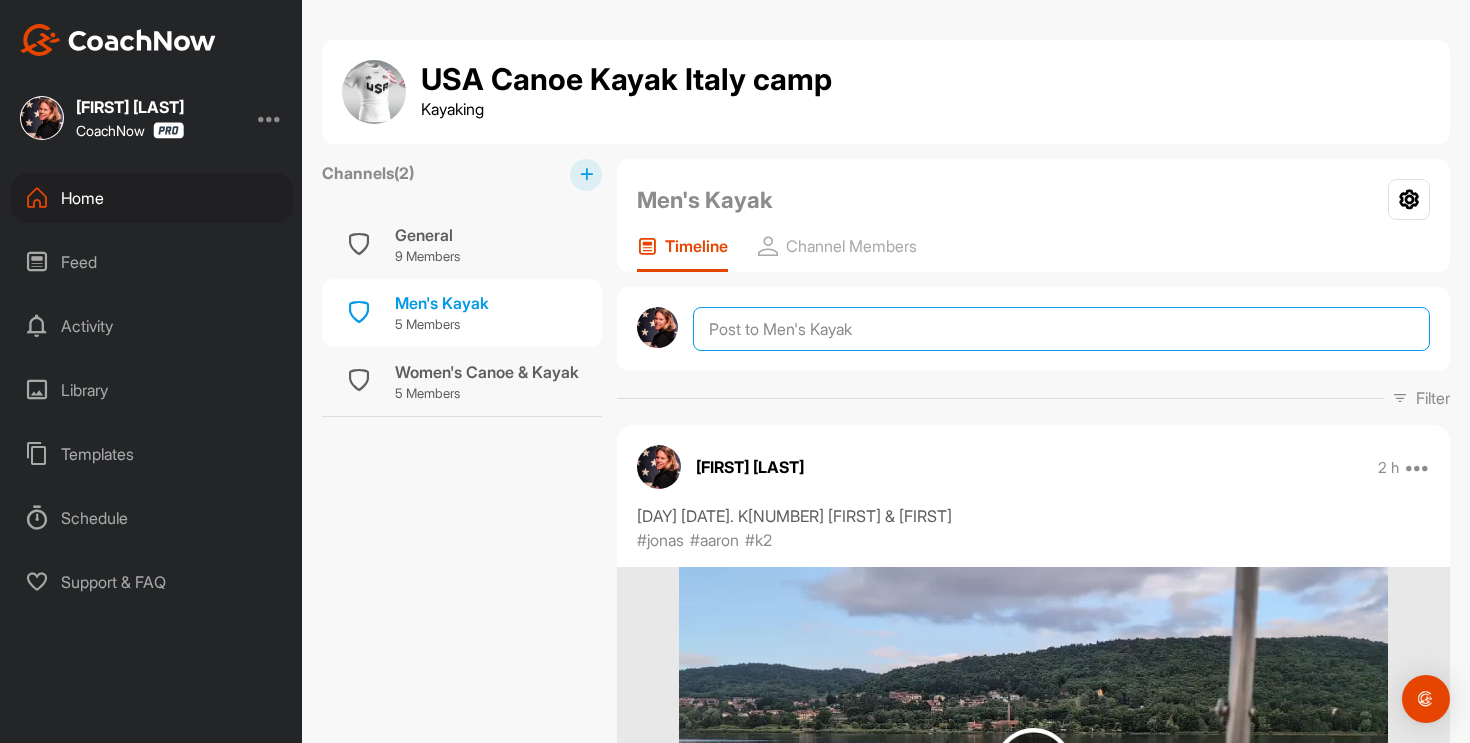 click at bounding box center (1061, 329) 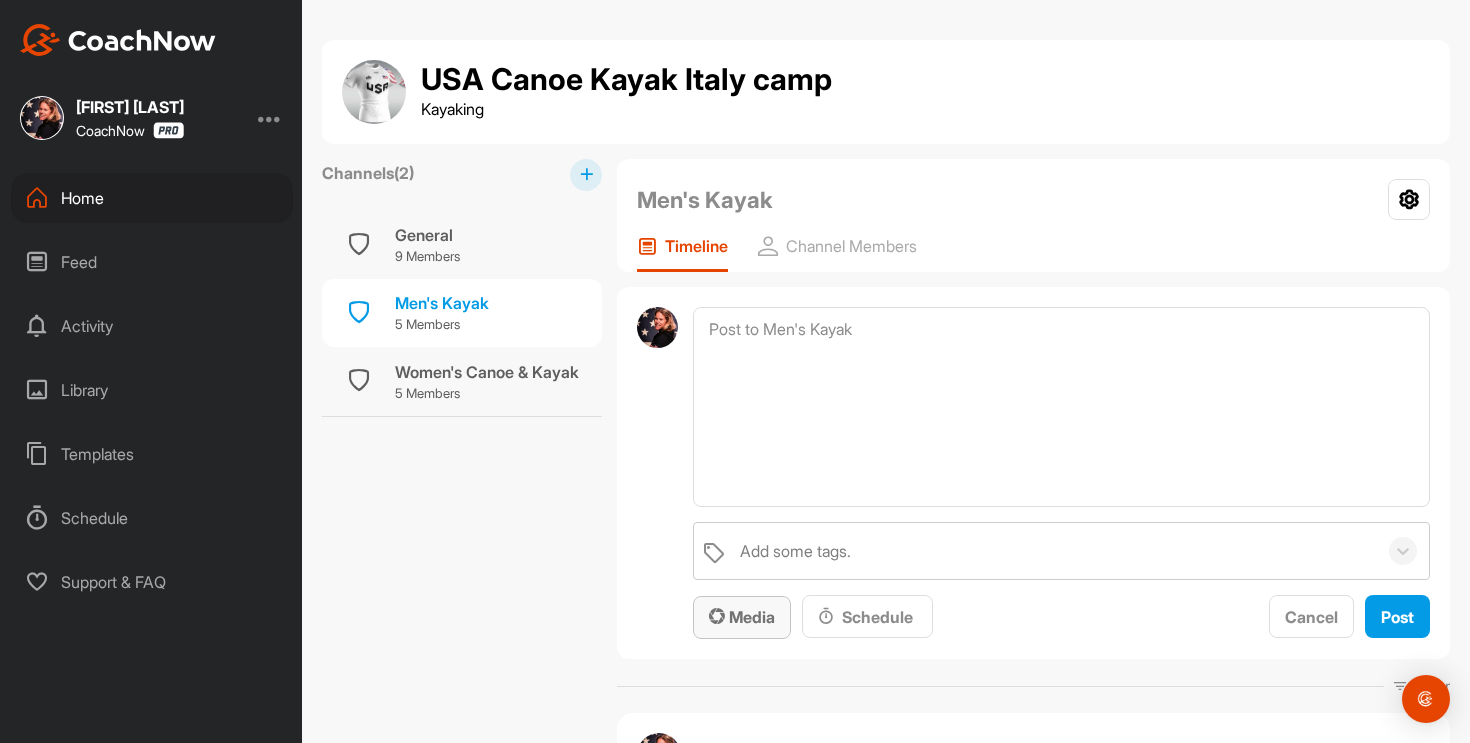 click on "Media" at bounding box center (742, 617) 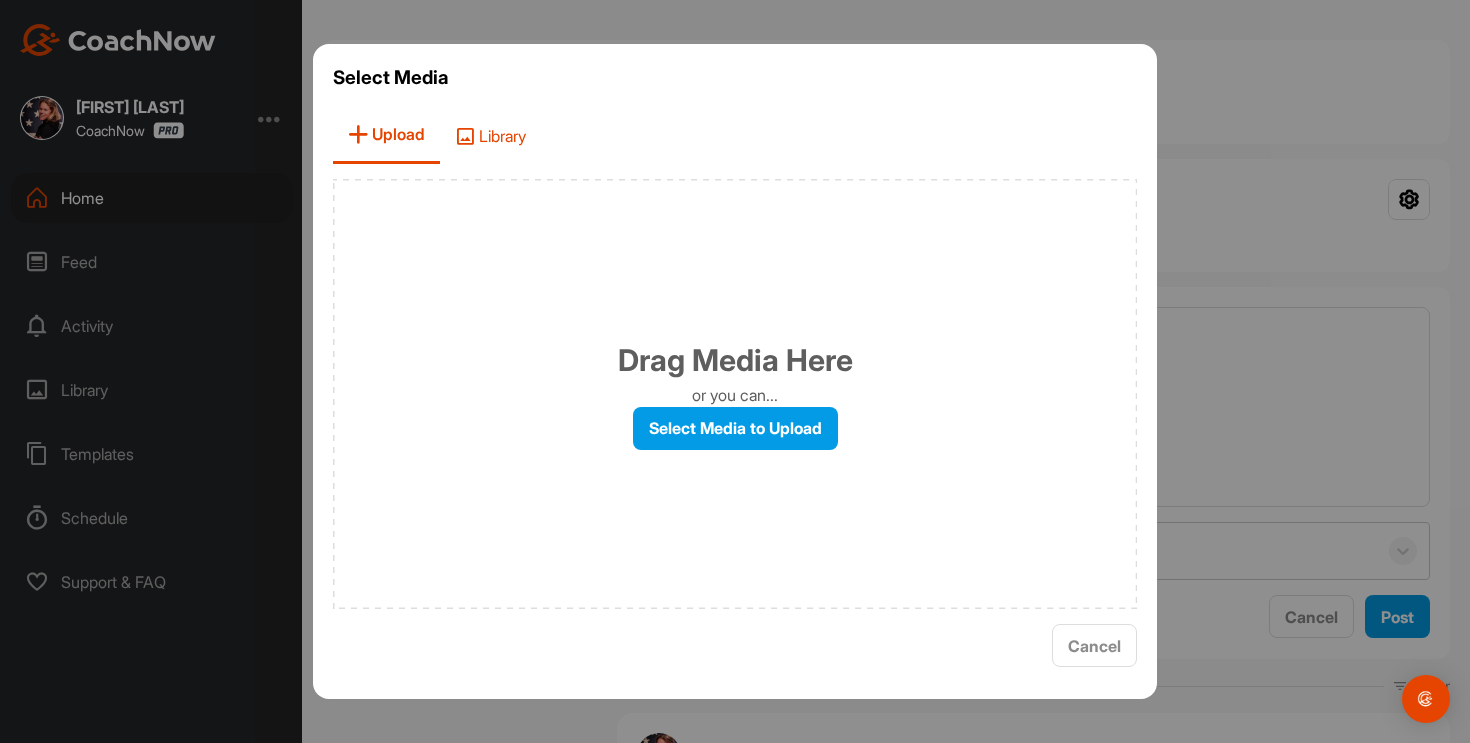 click on "Library" at bounding box center (490, 135) 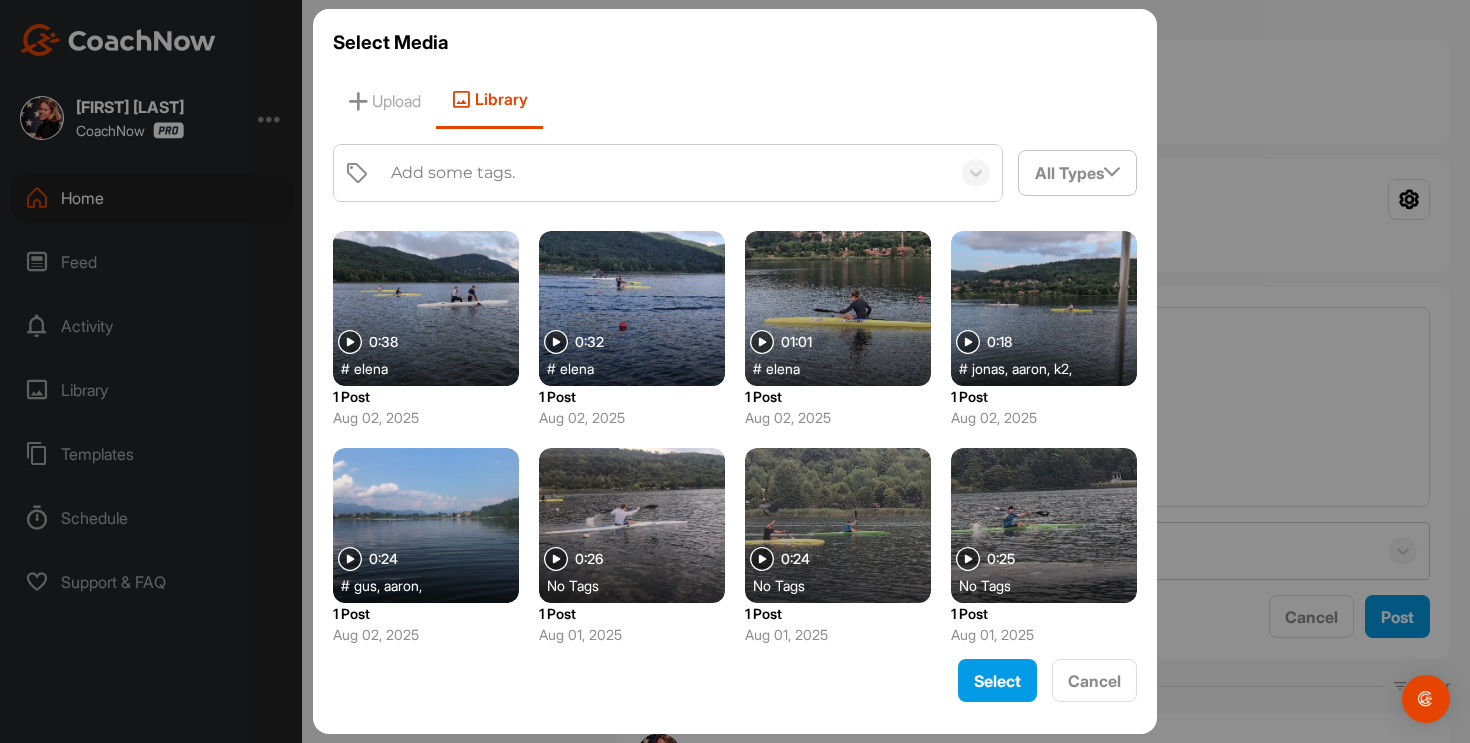 scroll, scrollTop: 638, scrollLeft: 0, axis: vertical 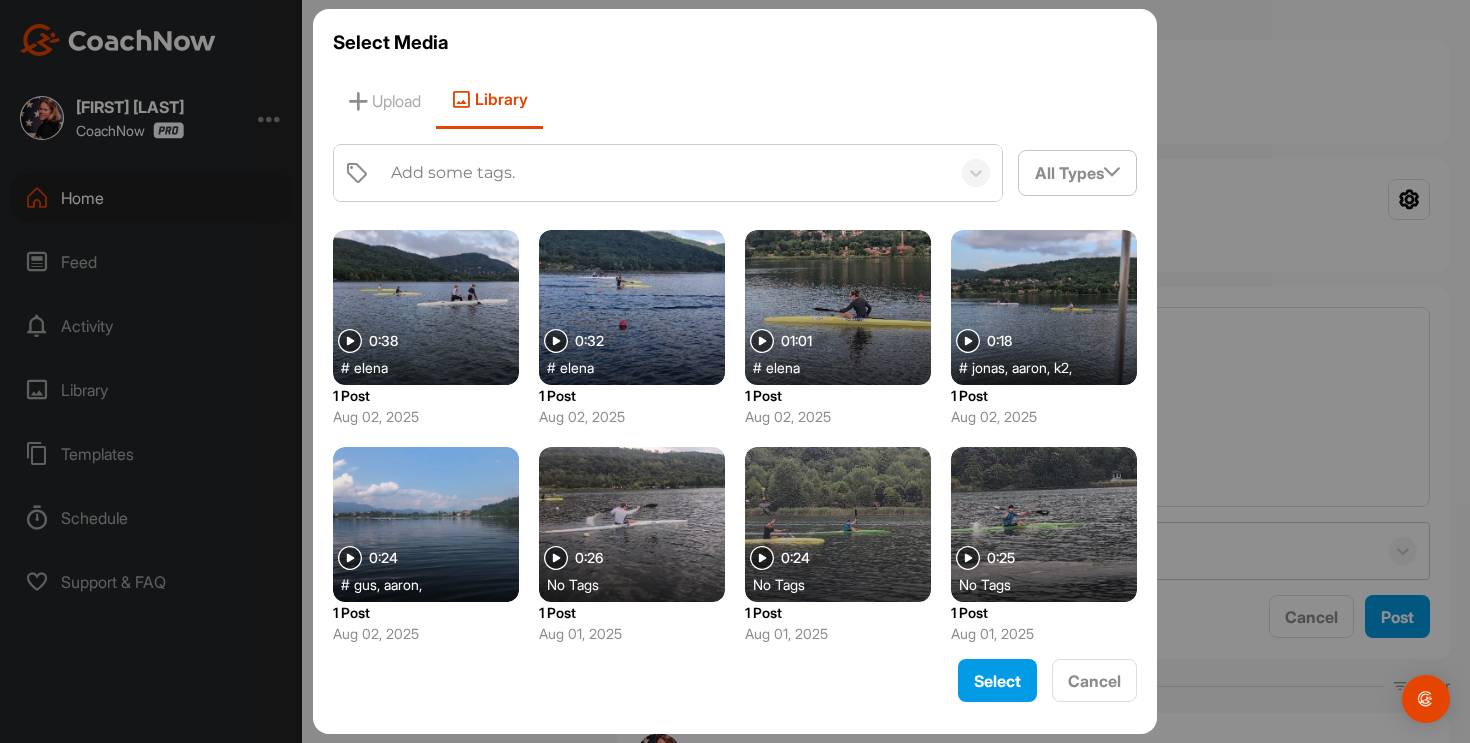click at bounding box center (350, 341) 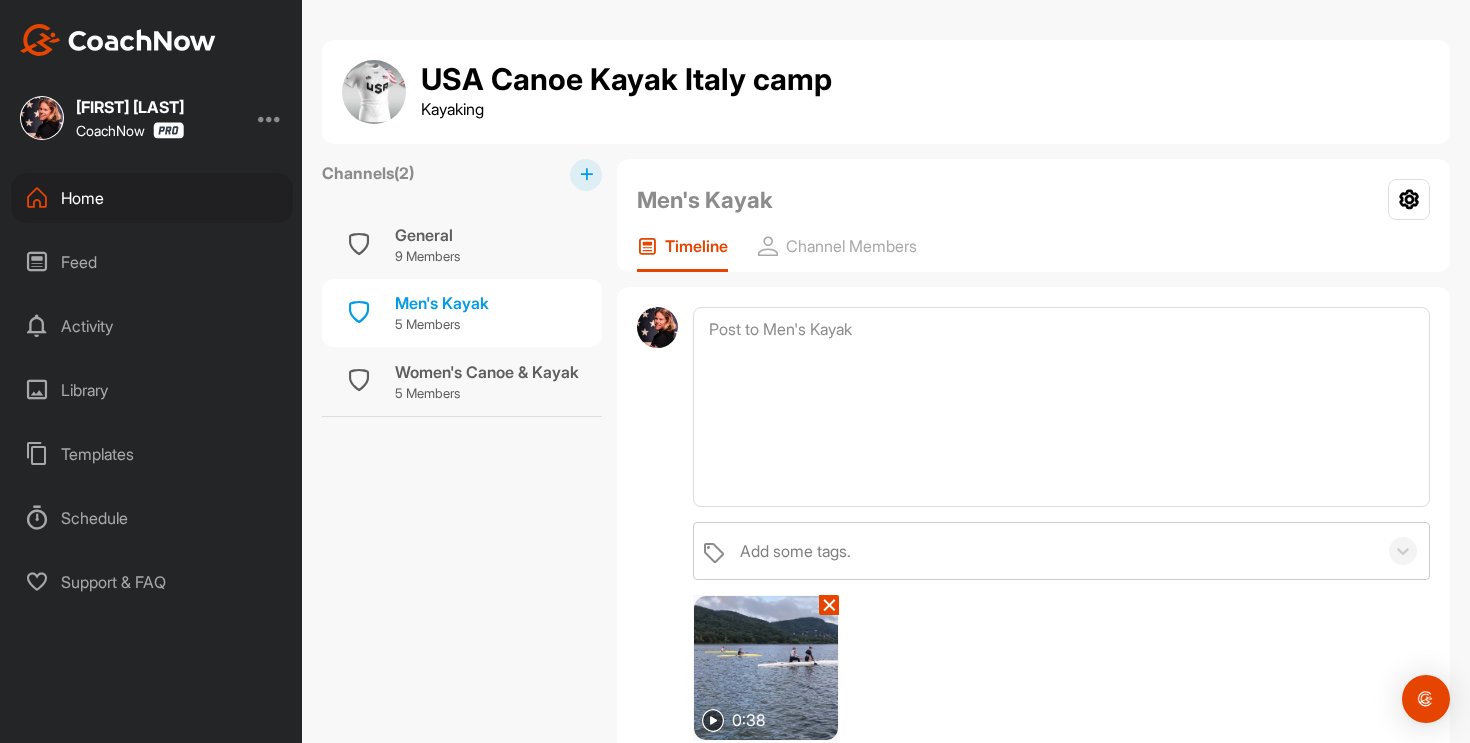 click at bounding box center (713, 720) 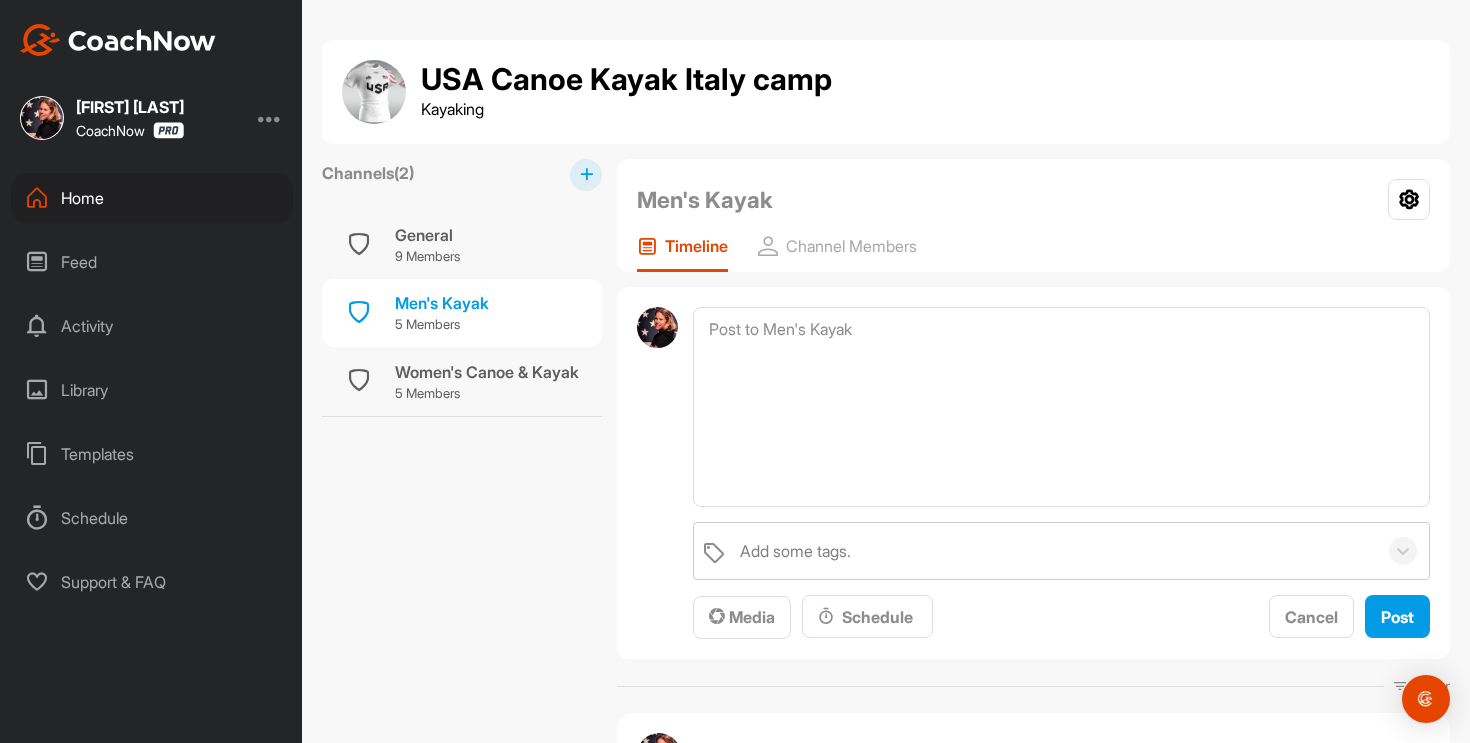 click on "Library" at bounding box center [152, 390] 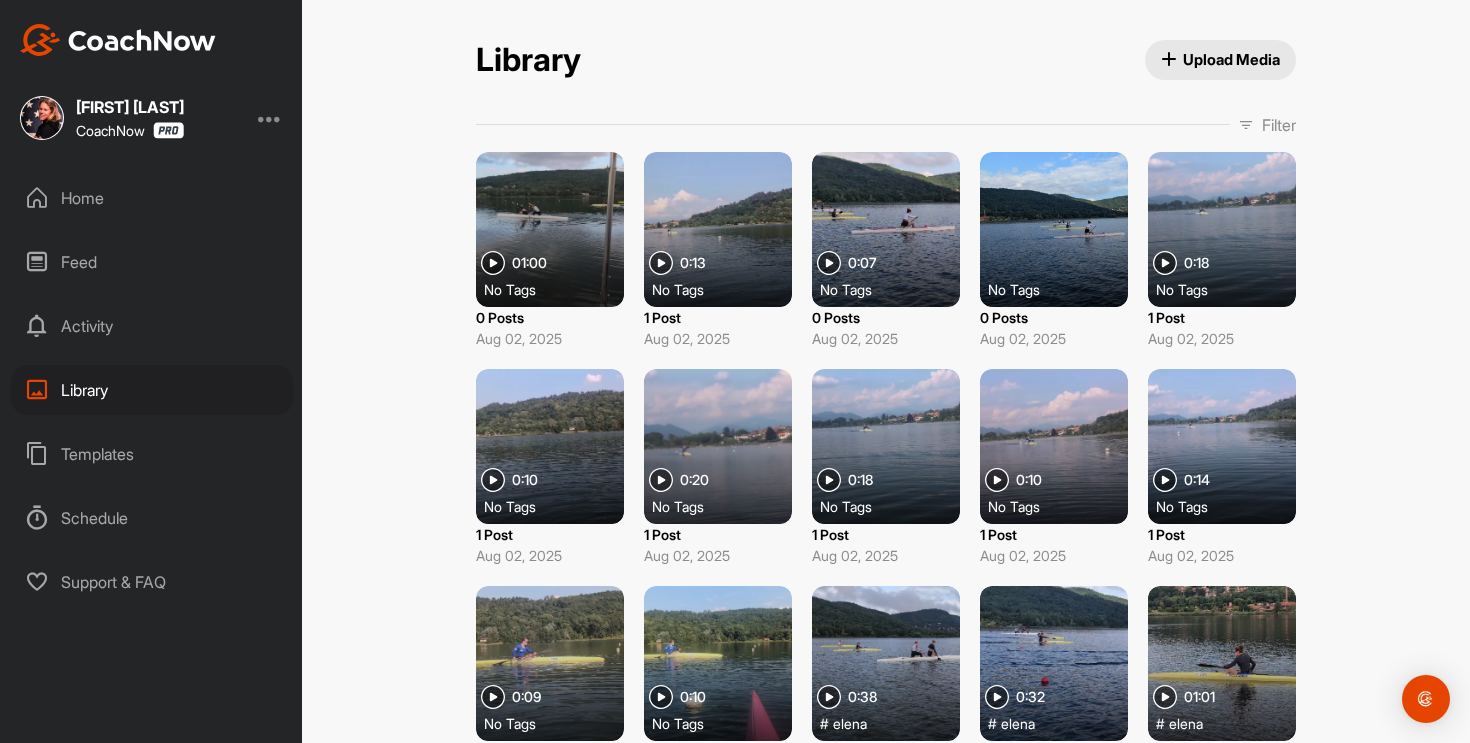 click at bounding box center [1054, 229] 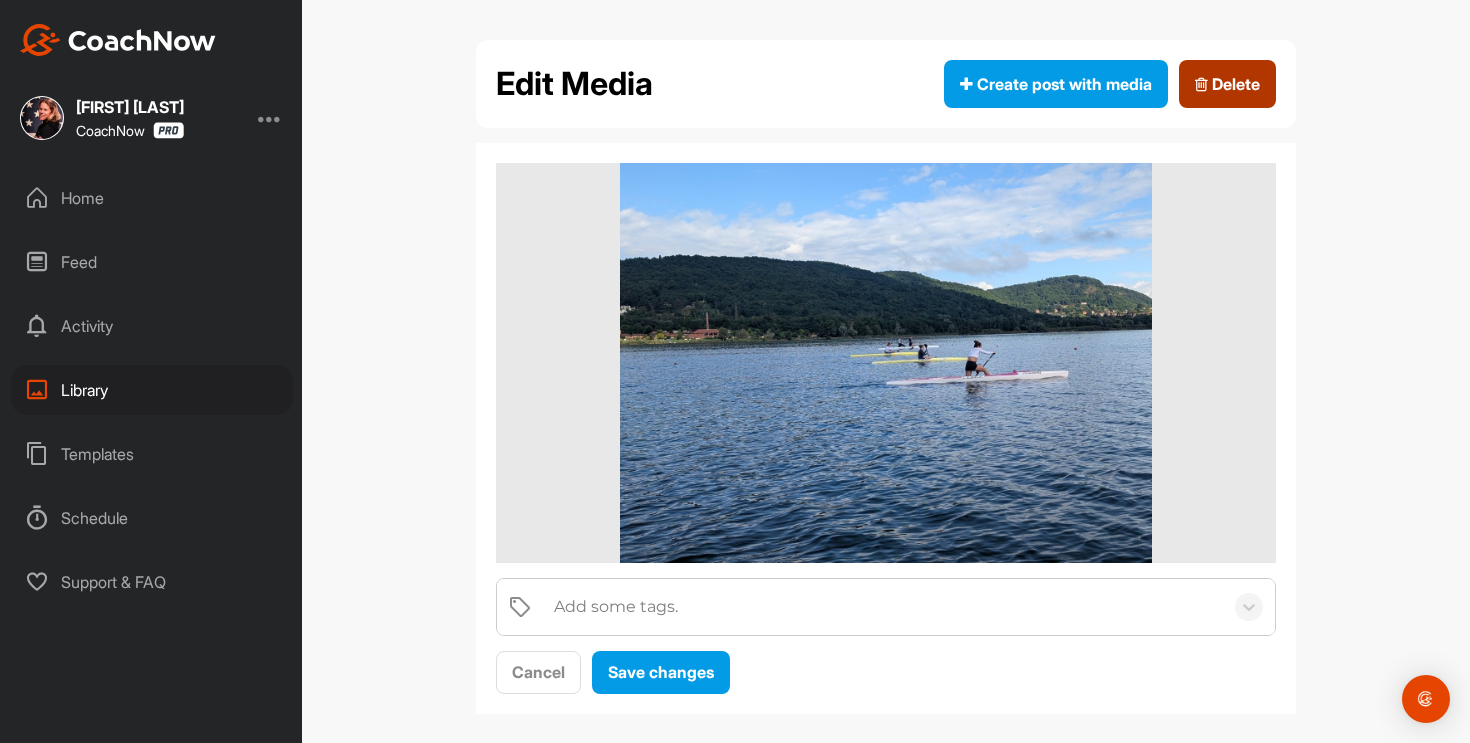 click on "Delete" at bounding box center [1227, 84] 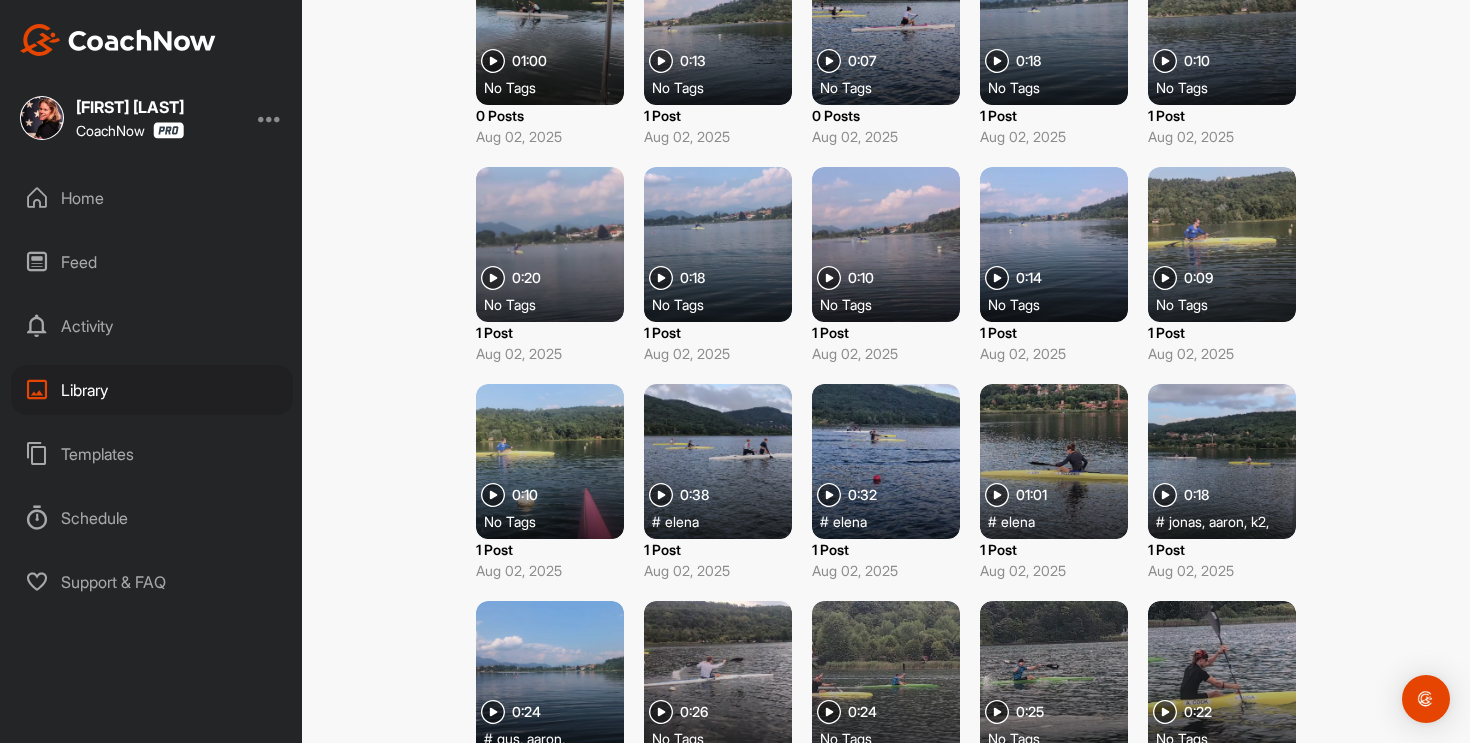 scroll, scrollTop: 203, scrollLeft: 0, axis: vertical 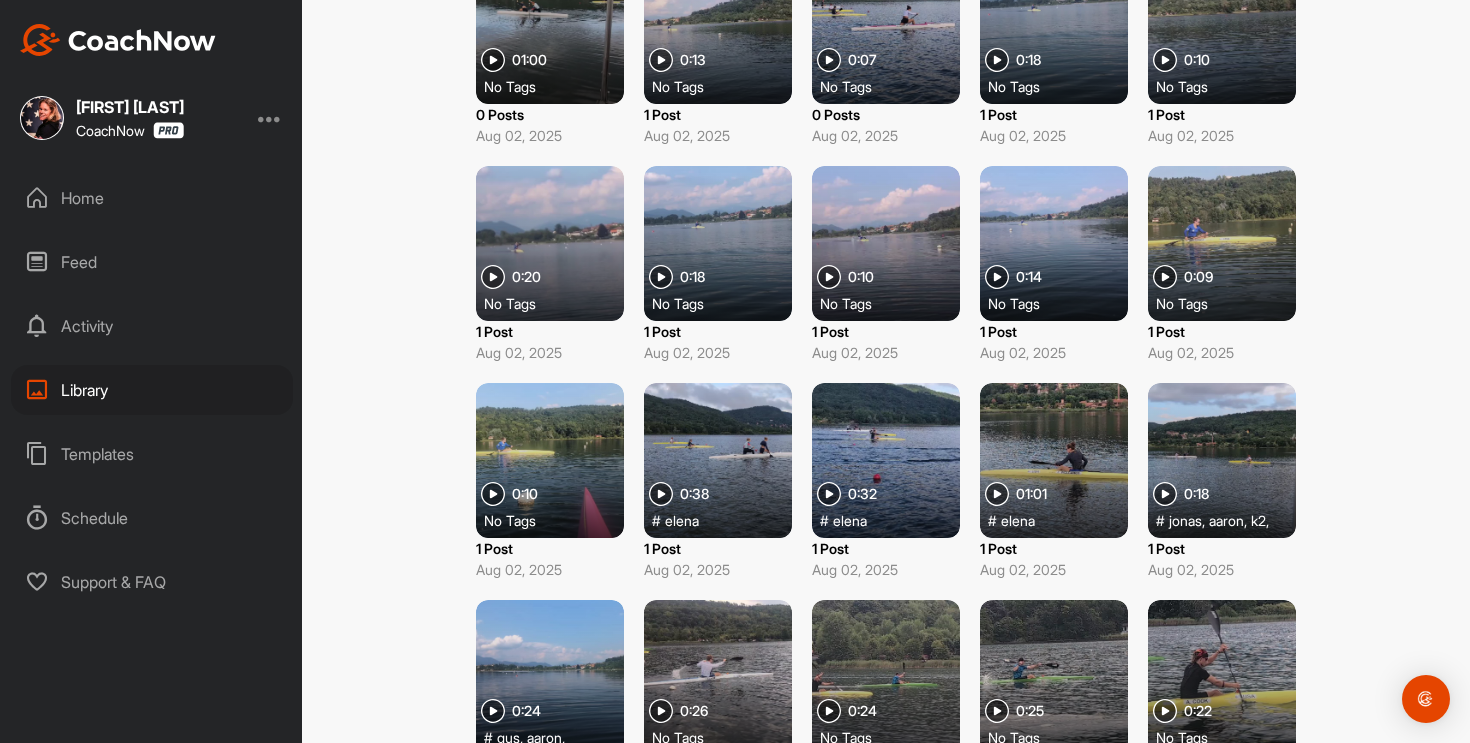 click at bounding box center [886, 460] 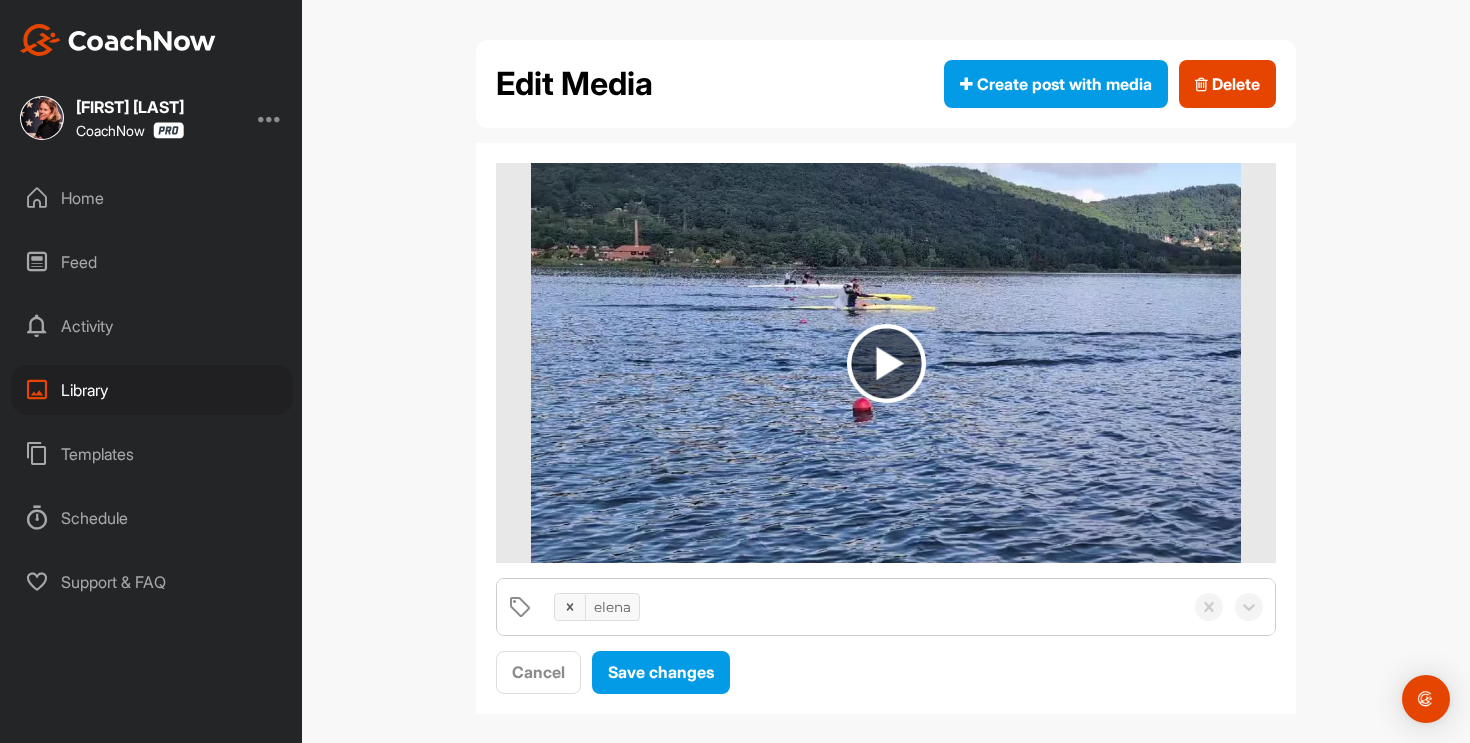 click at bounding box center (886, 363) 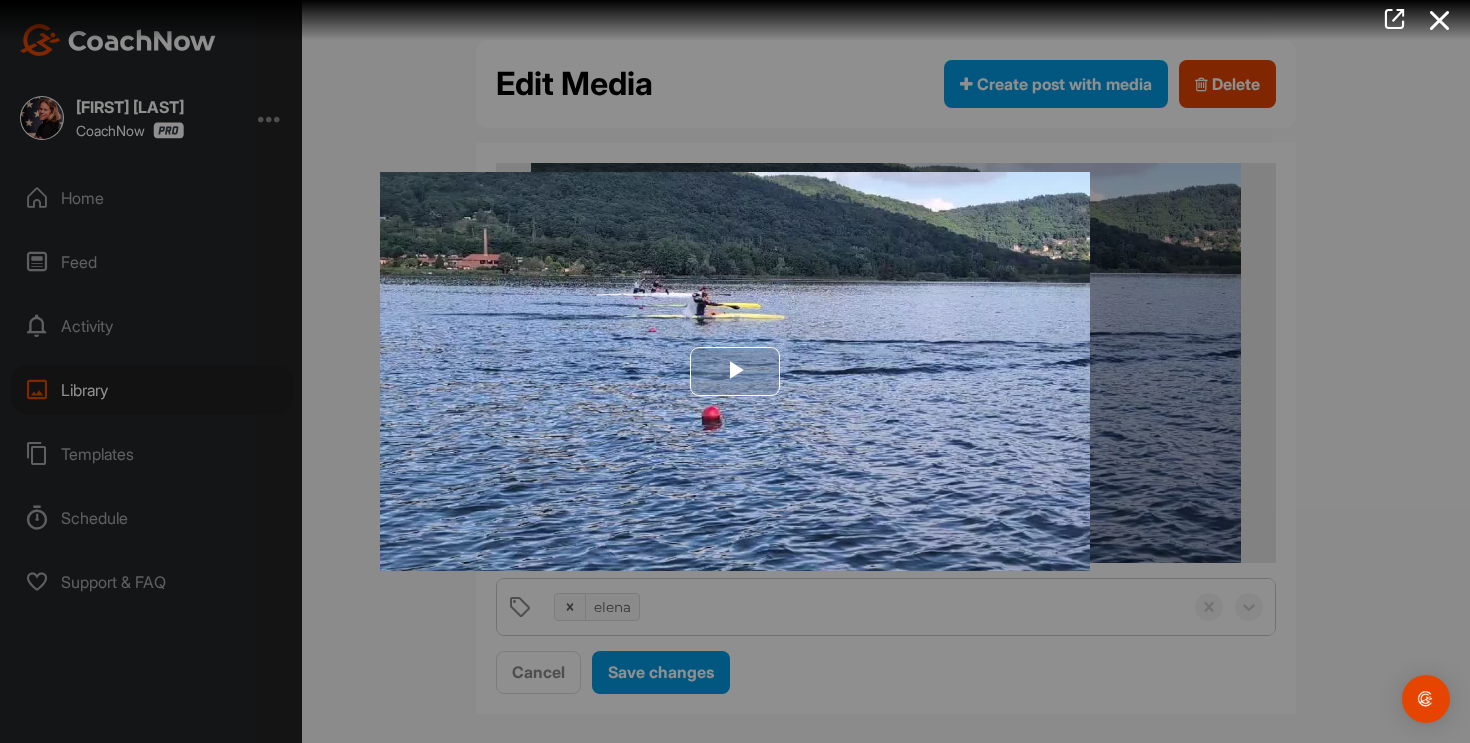 click at bounding box center (735, 371) 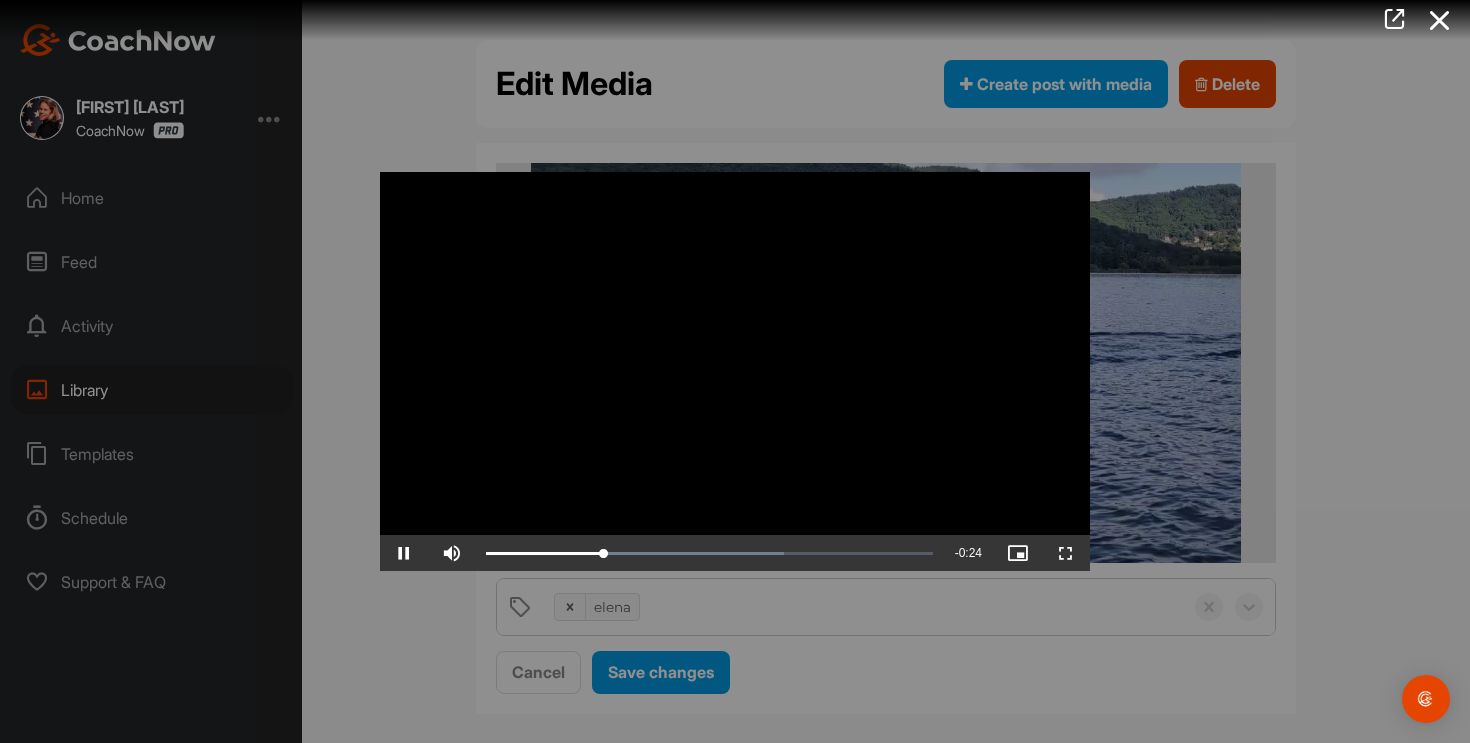 click at bounding box center (735, 371) 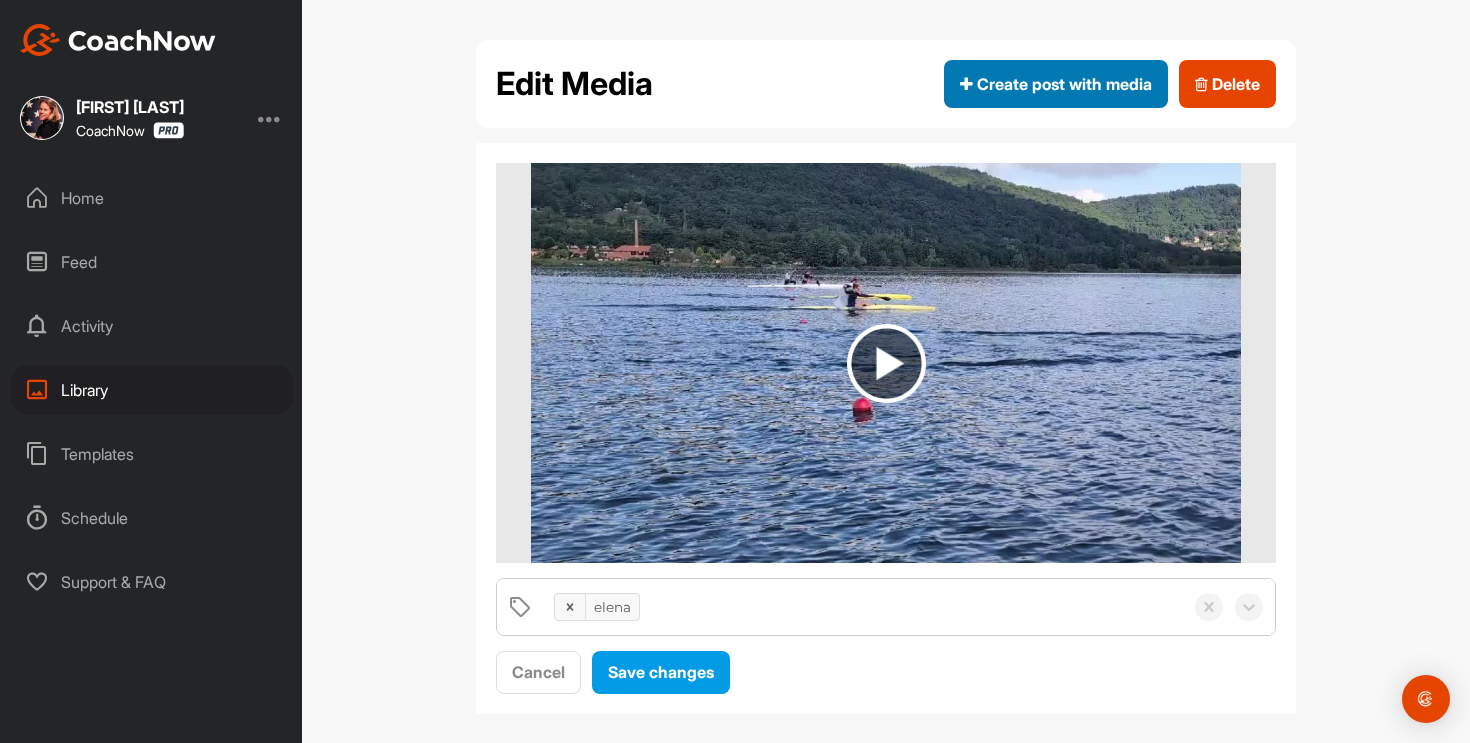 click on "Create post with media" at bounding box center (1056, 84) 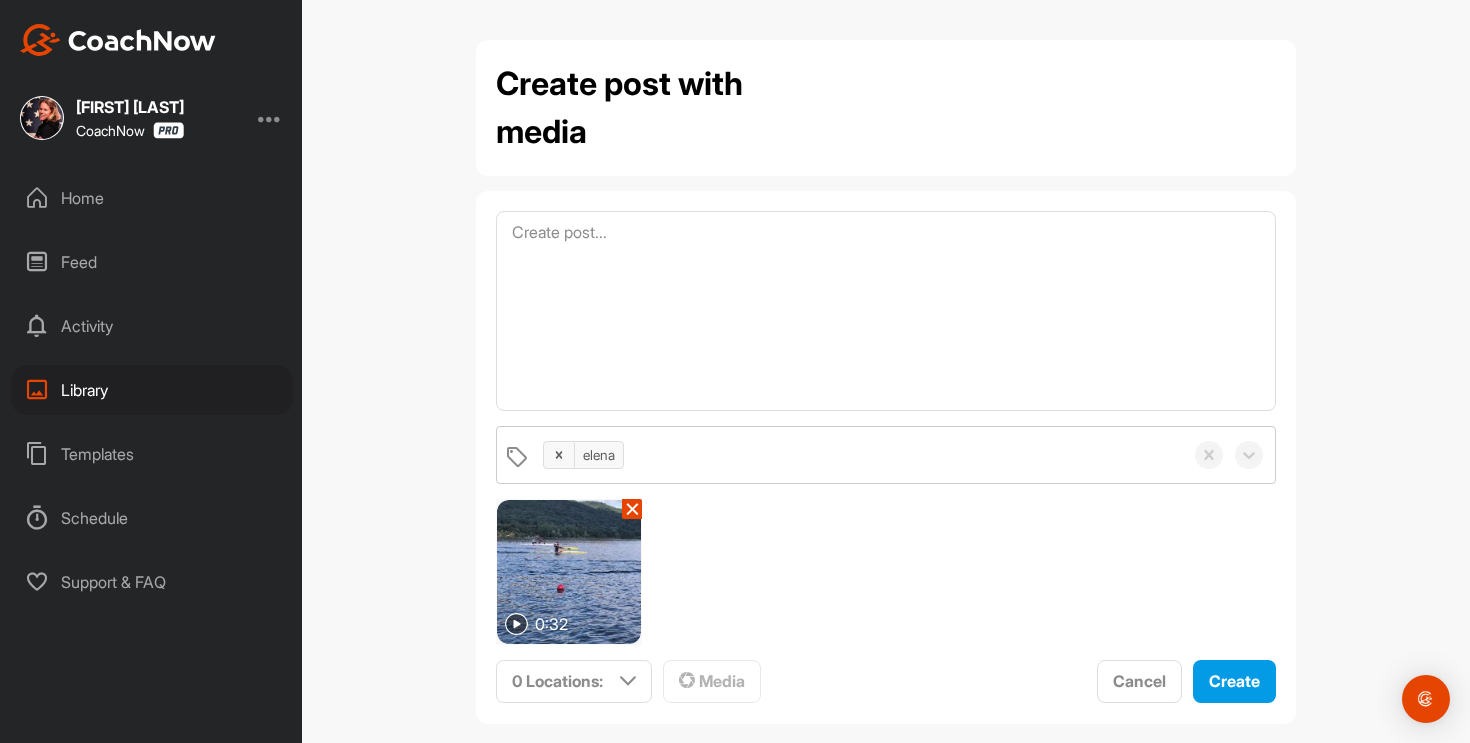 scroll, scrollTop: 27, scrollLeft: 0, axis: vertical 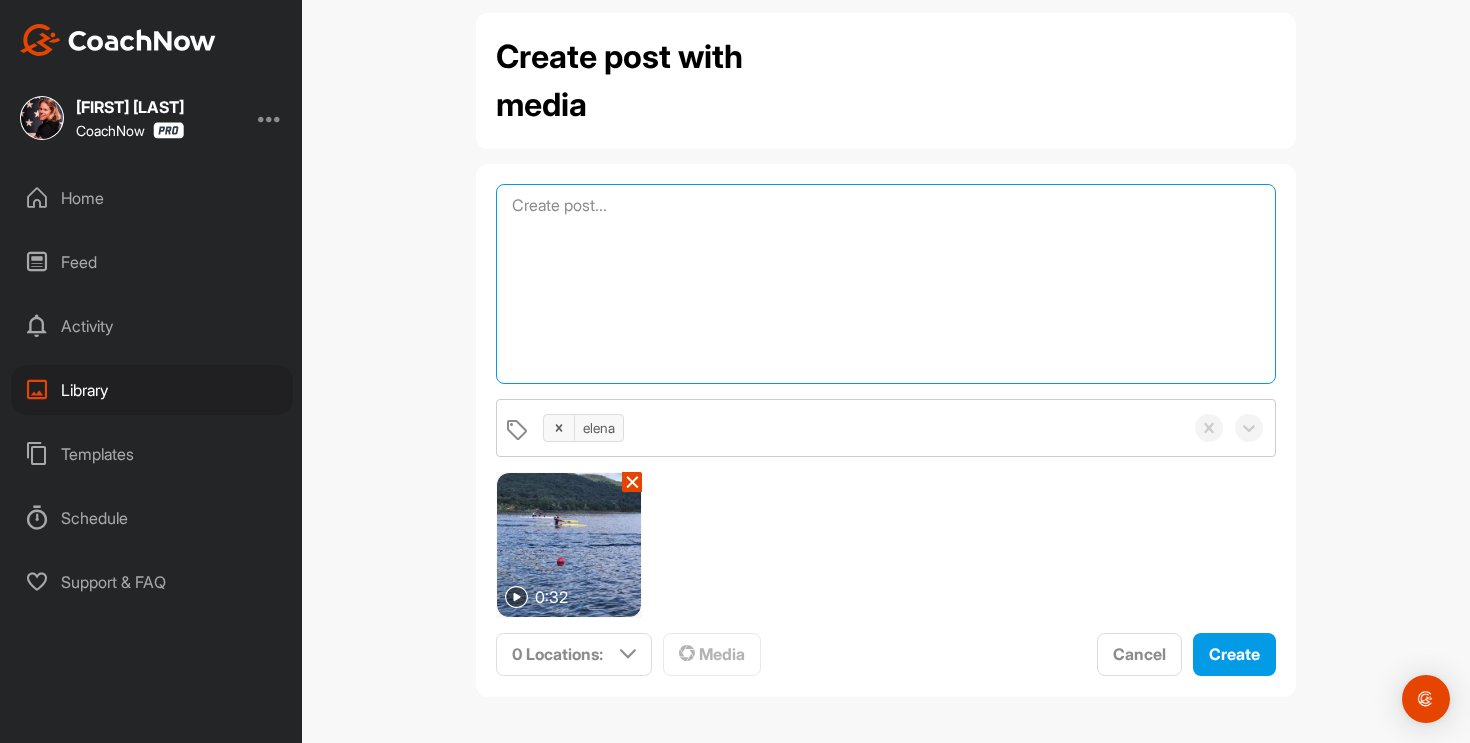 click at bounding box center (886, 284) 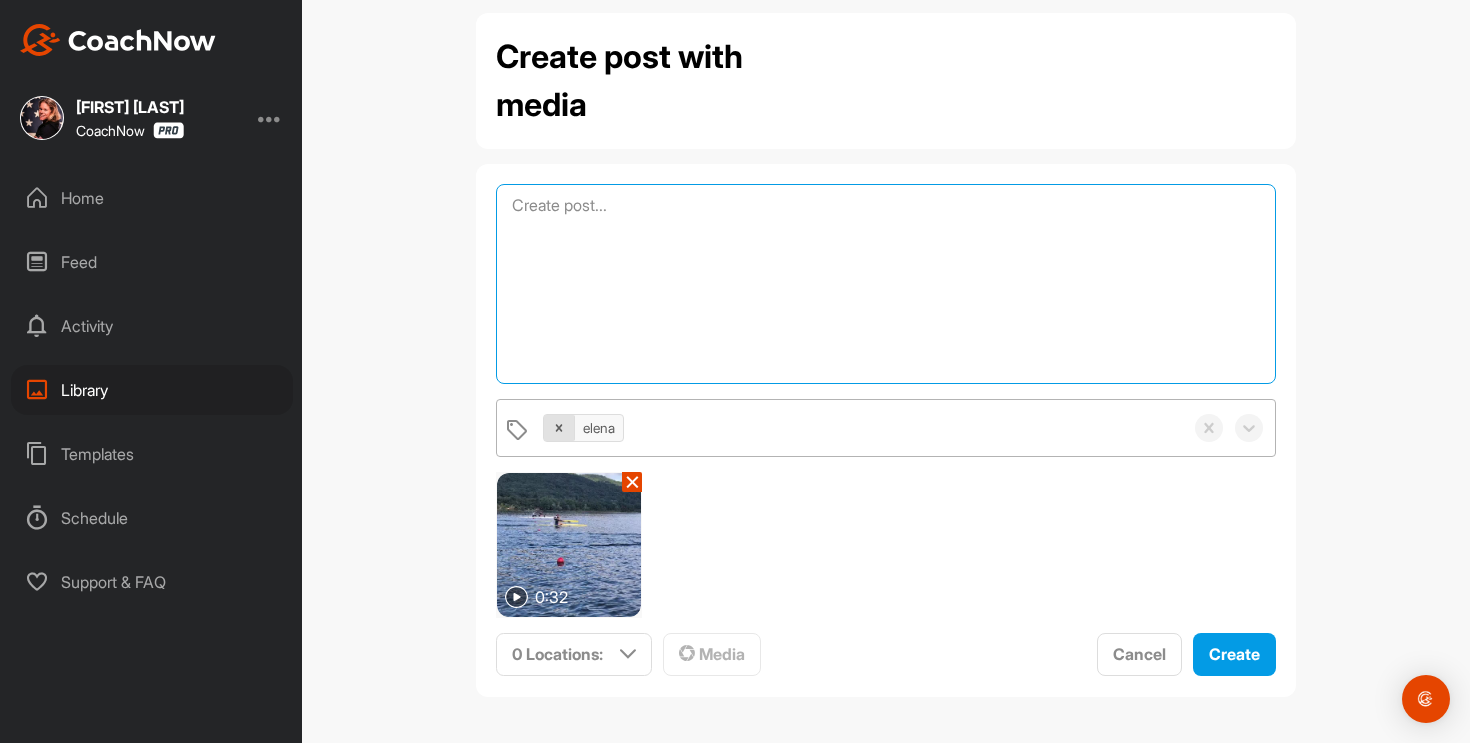 click 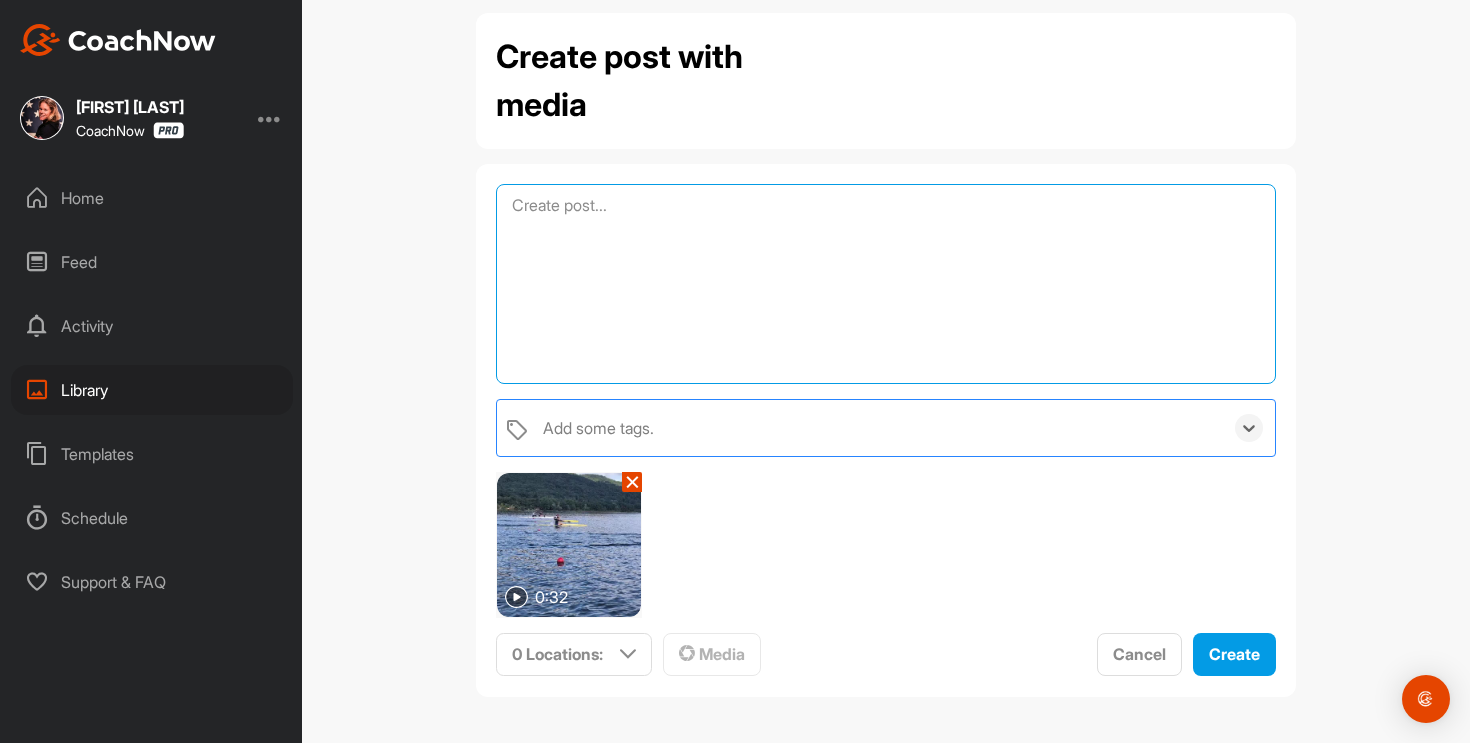 click at bounding box center [886, 284] 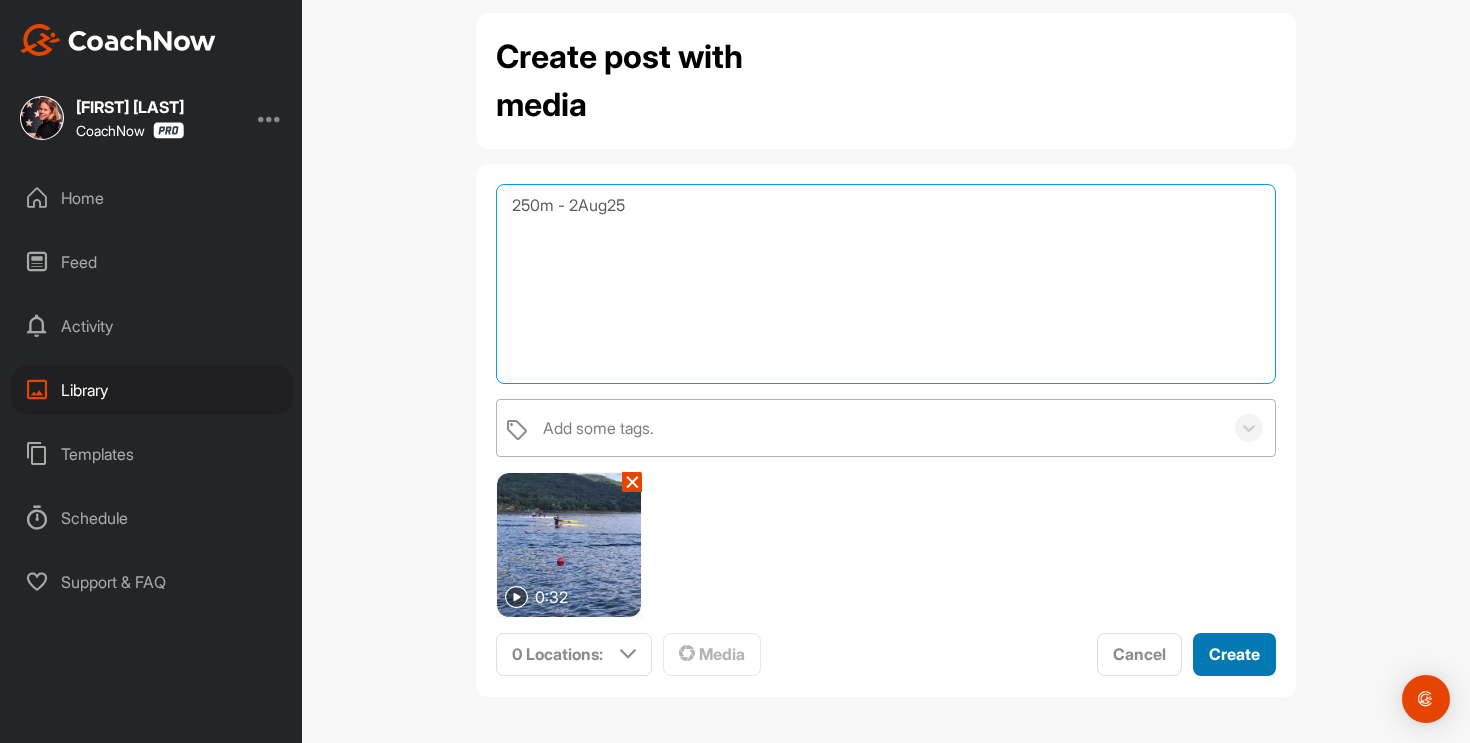 type on "250m - 2Aug25" 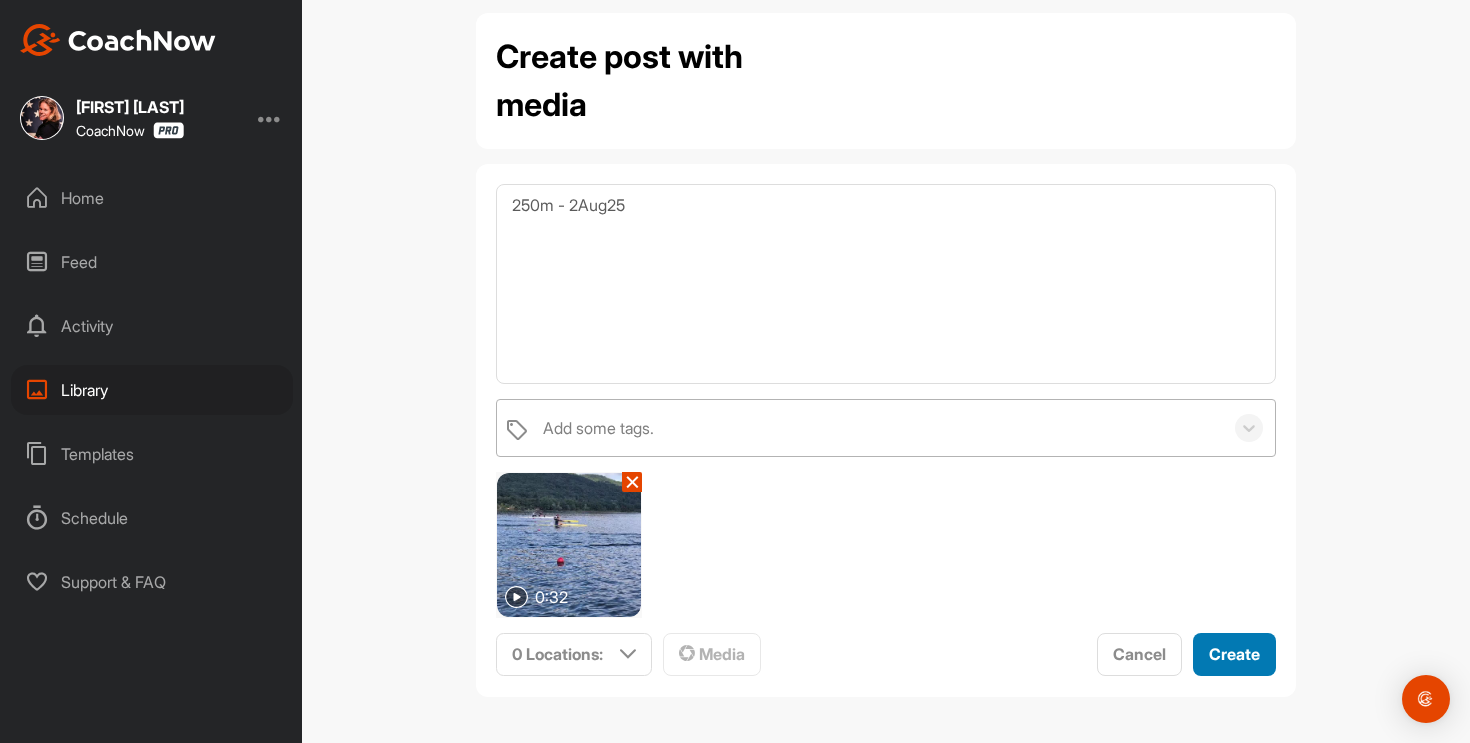 click on "Create" at bounding box center (1234, 654) 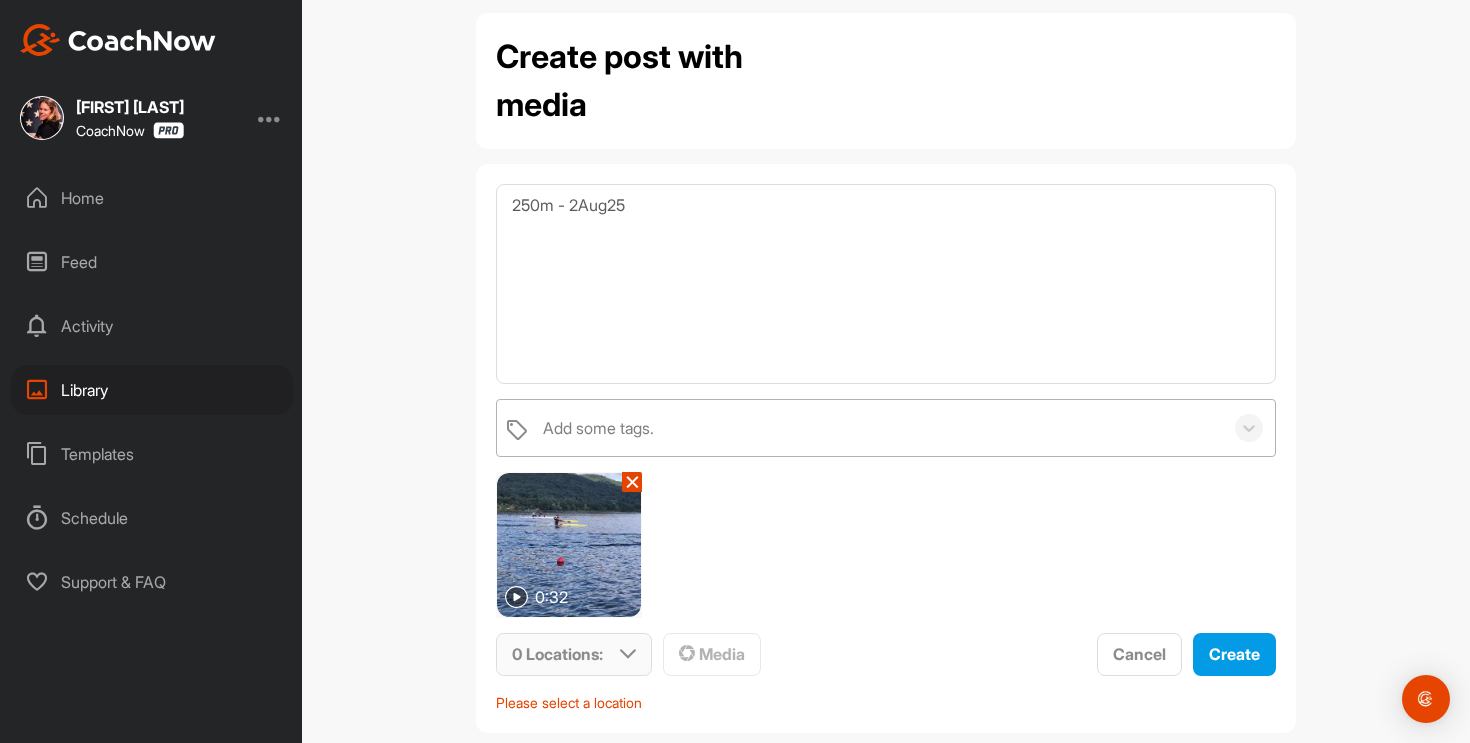 click at bounding box center (628, 654) 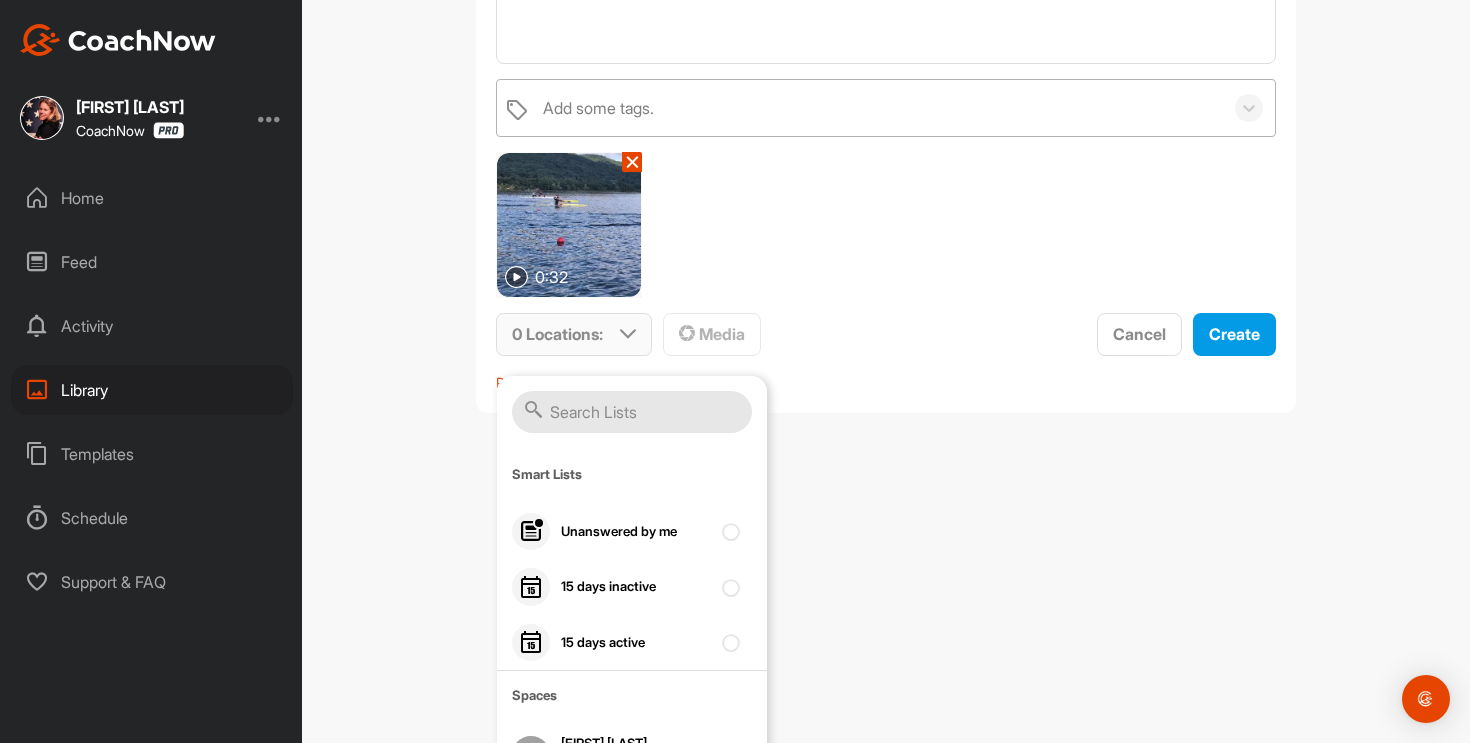 scroll, scrollTop: 359, scrollLeft: 0, axis: vertical 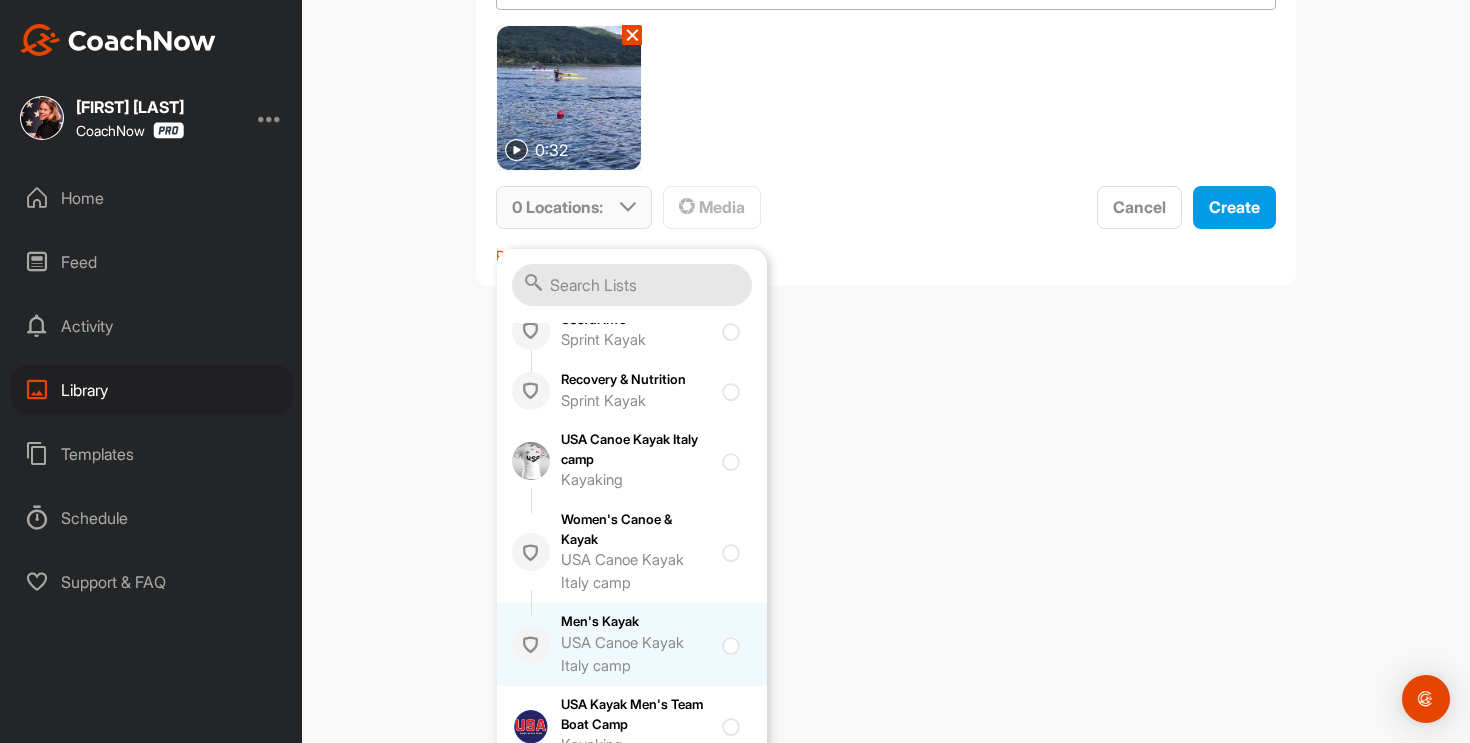click on "Men's Kayak  USA Canoe Kayak Italy camp" at bounding box center (632, 644) 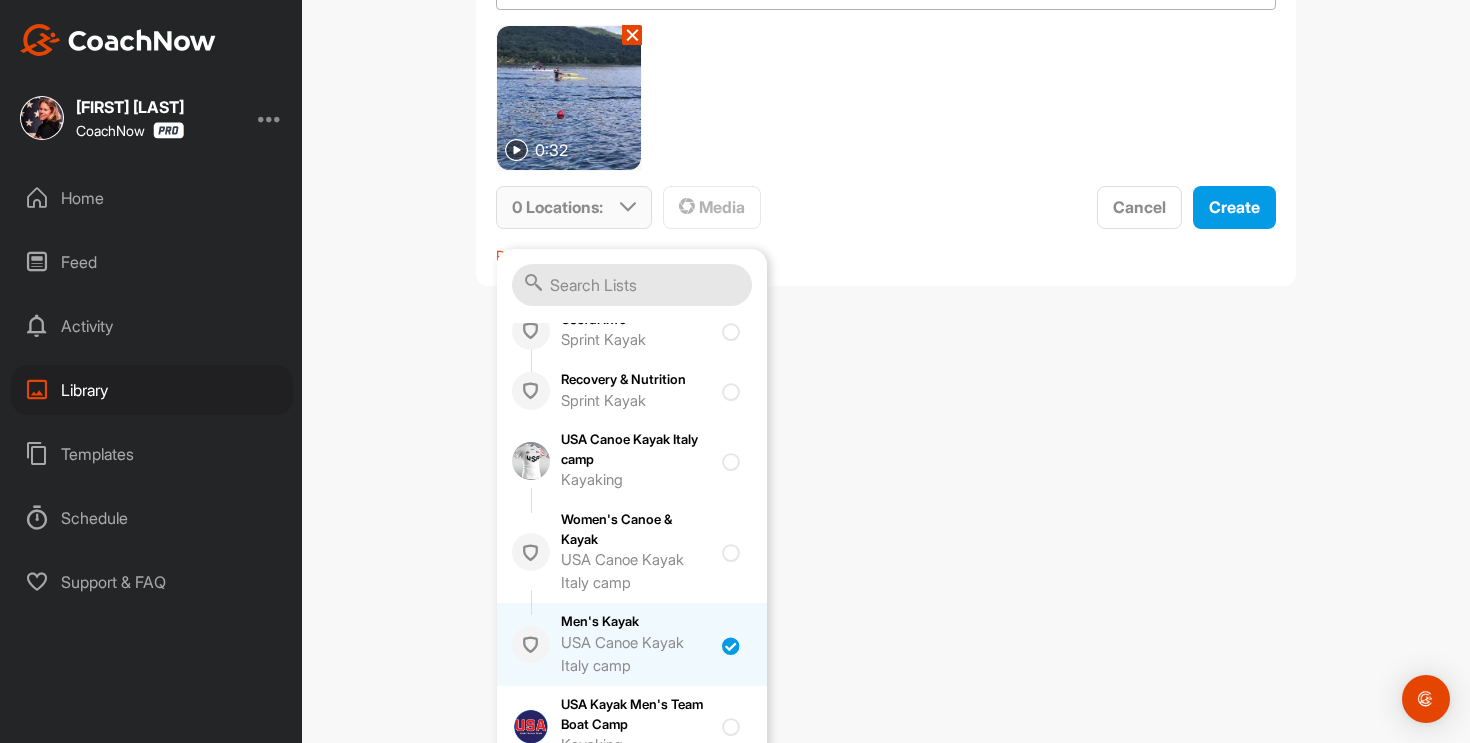 checkbox on "true" 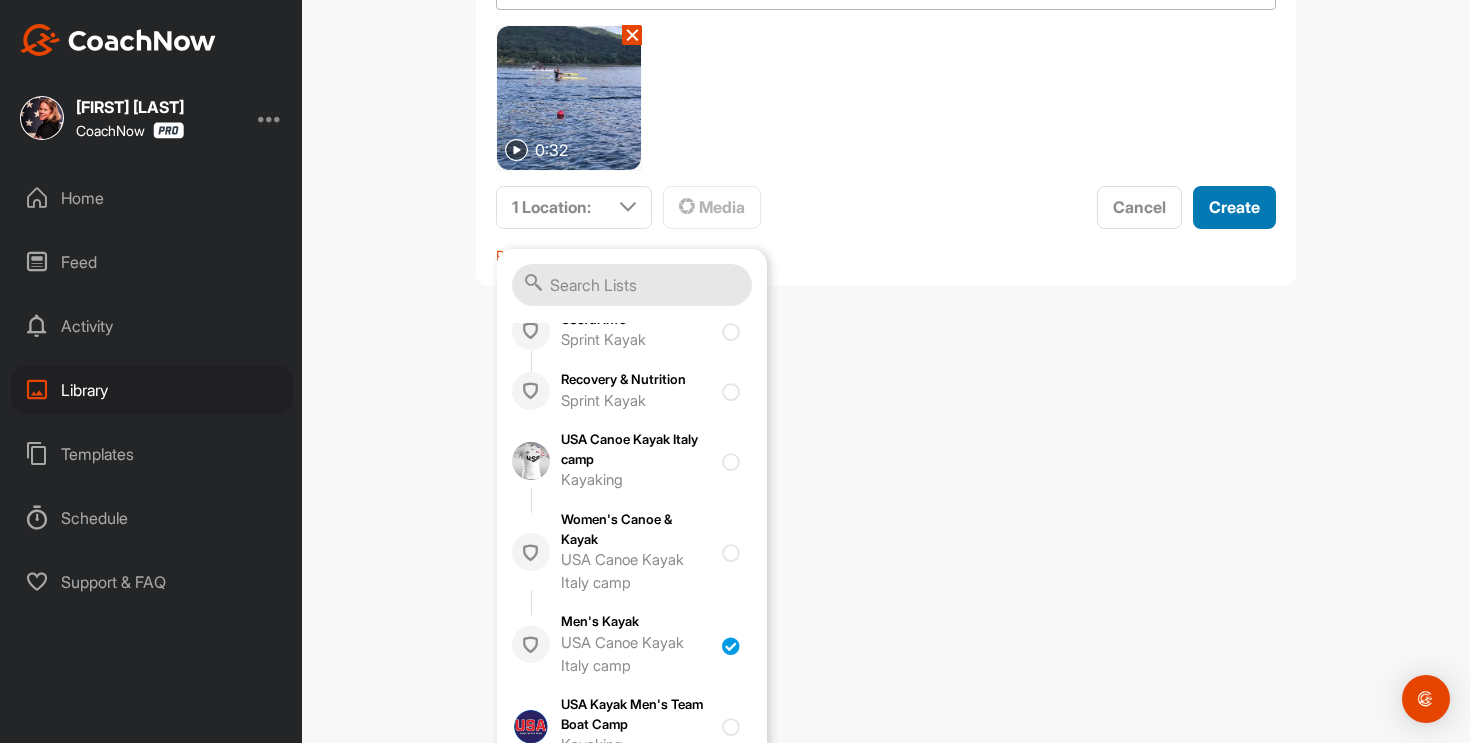 click on "Create" at bounding box center (1234, 207) 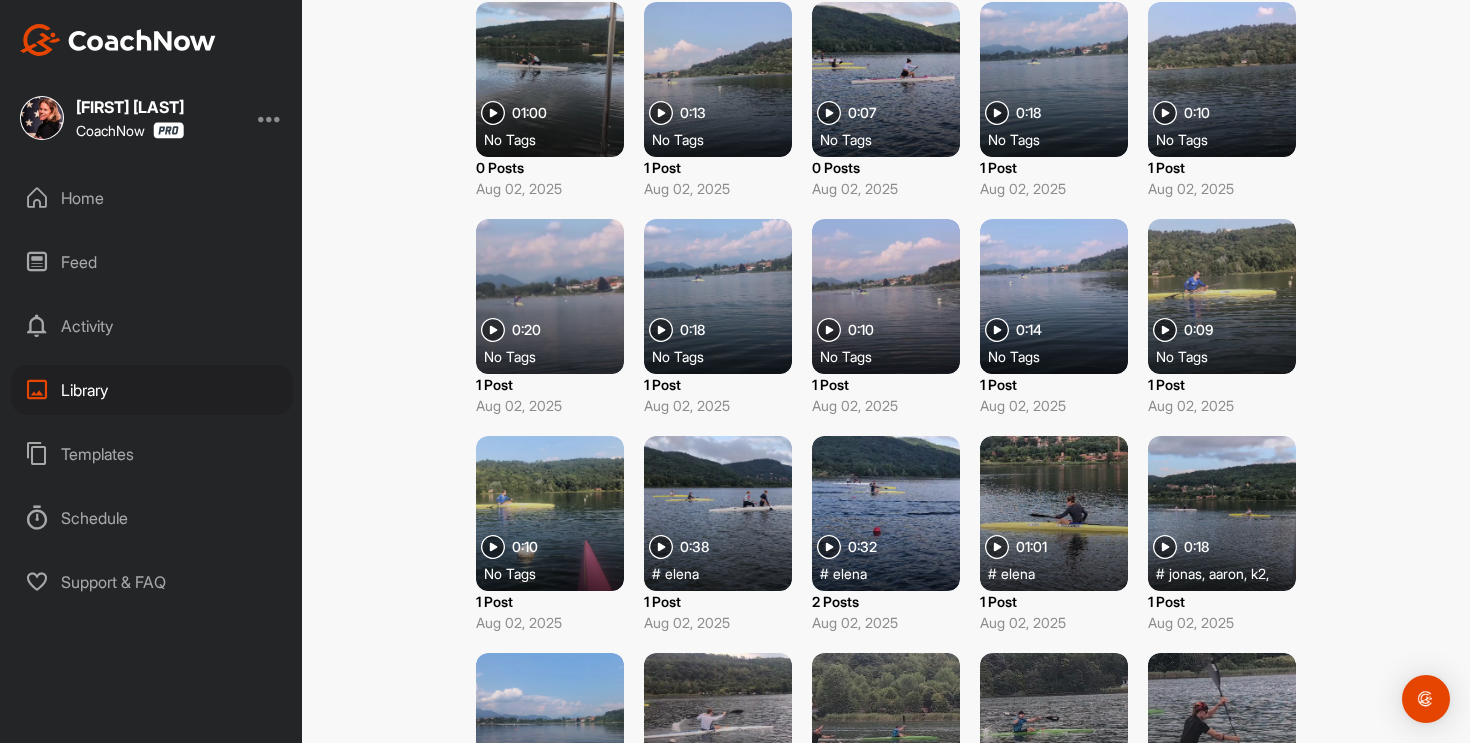 scroll, scrollTop: 167, scrollLeft: 0, axis: vertical 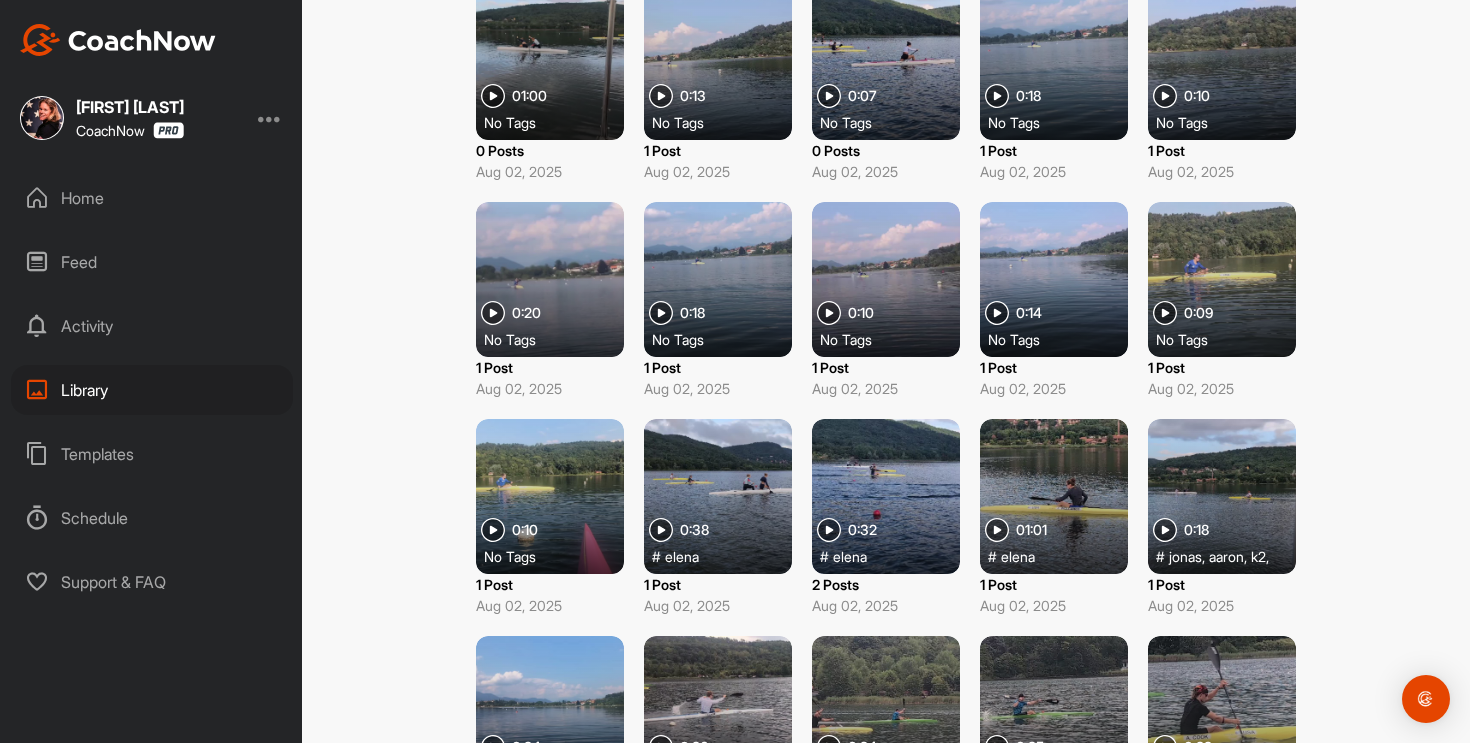 click at bounding box center [718, 496] 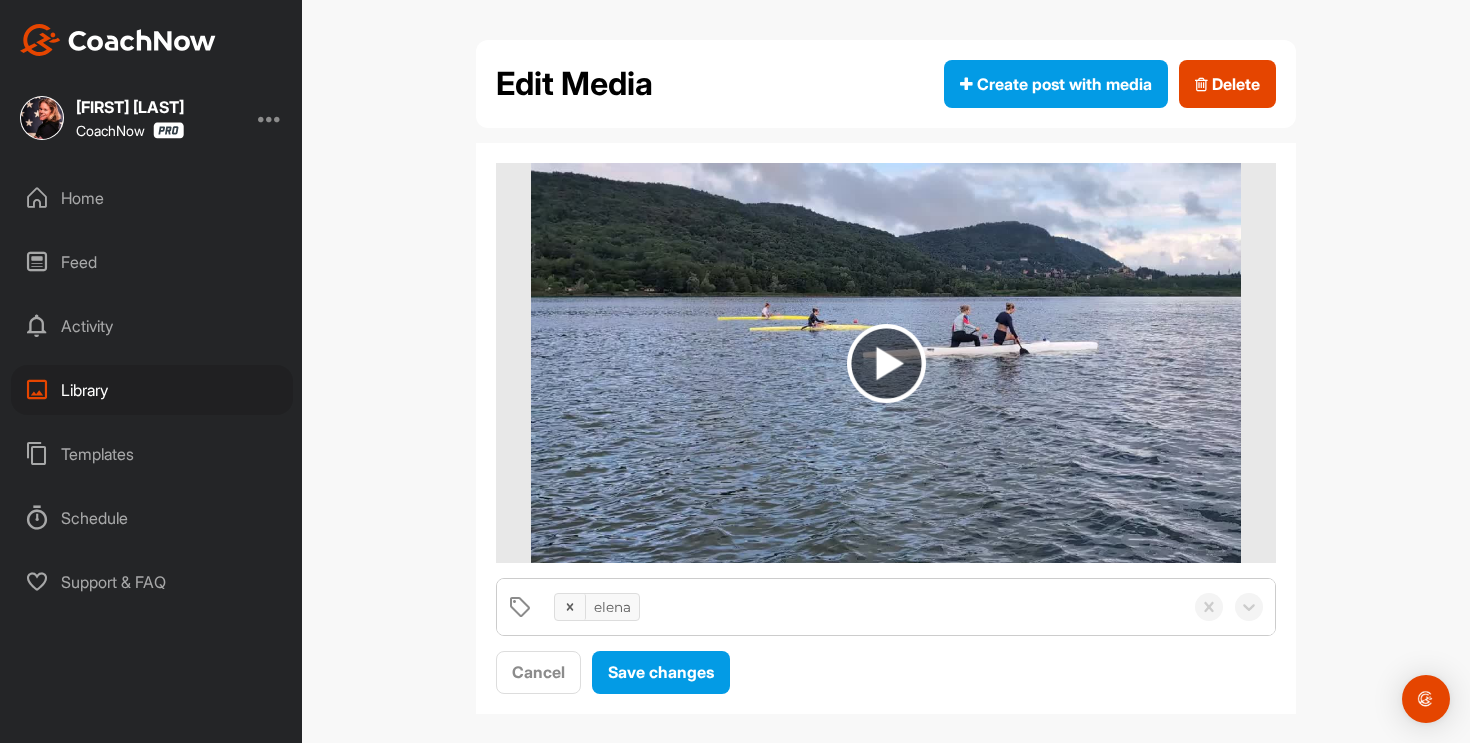 click at bounding box center (886, 363) 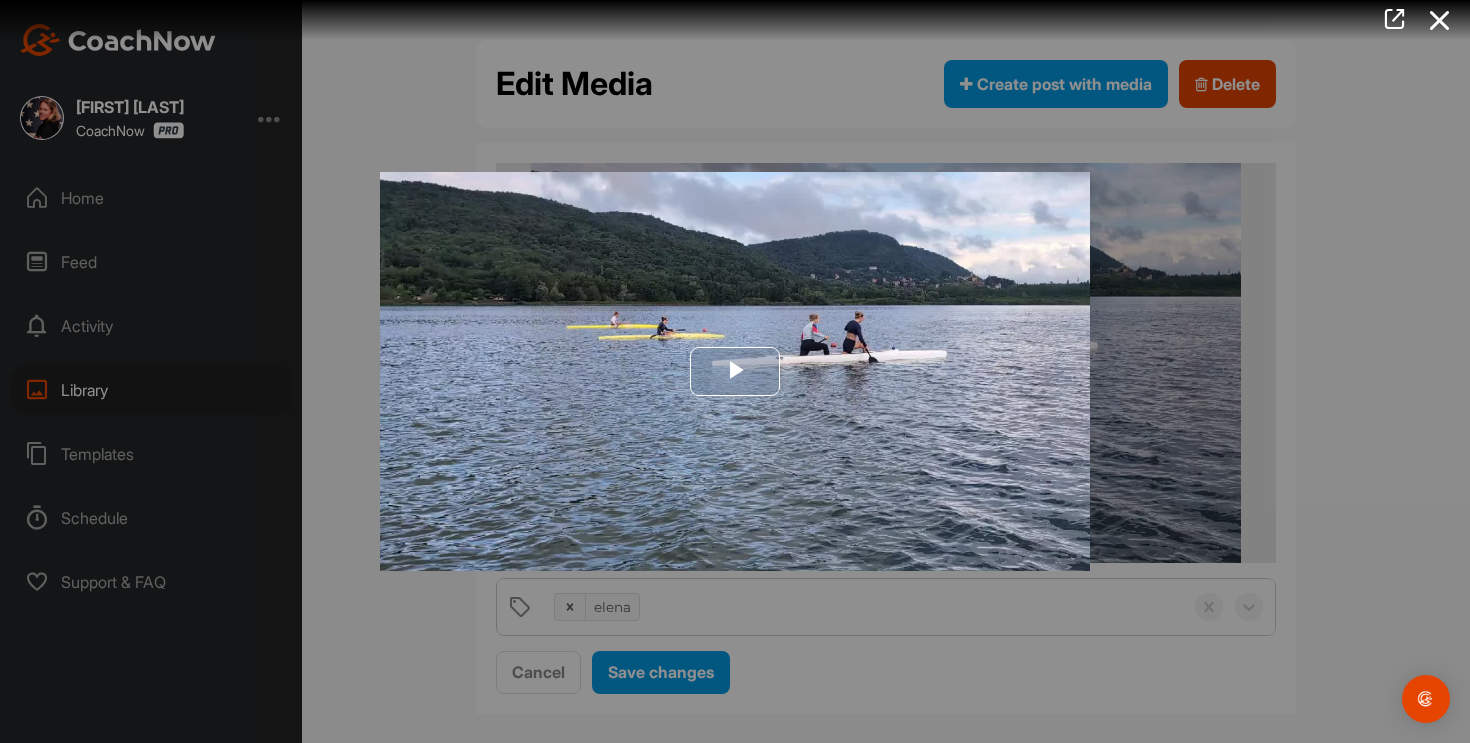 click at bounding box center (735, 371) 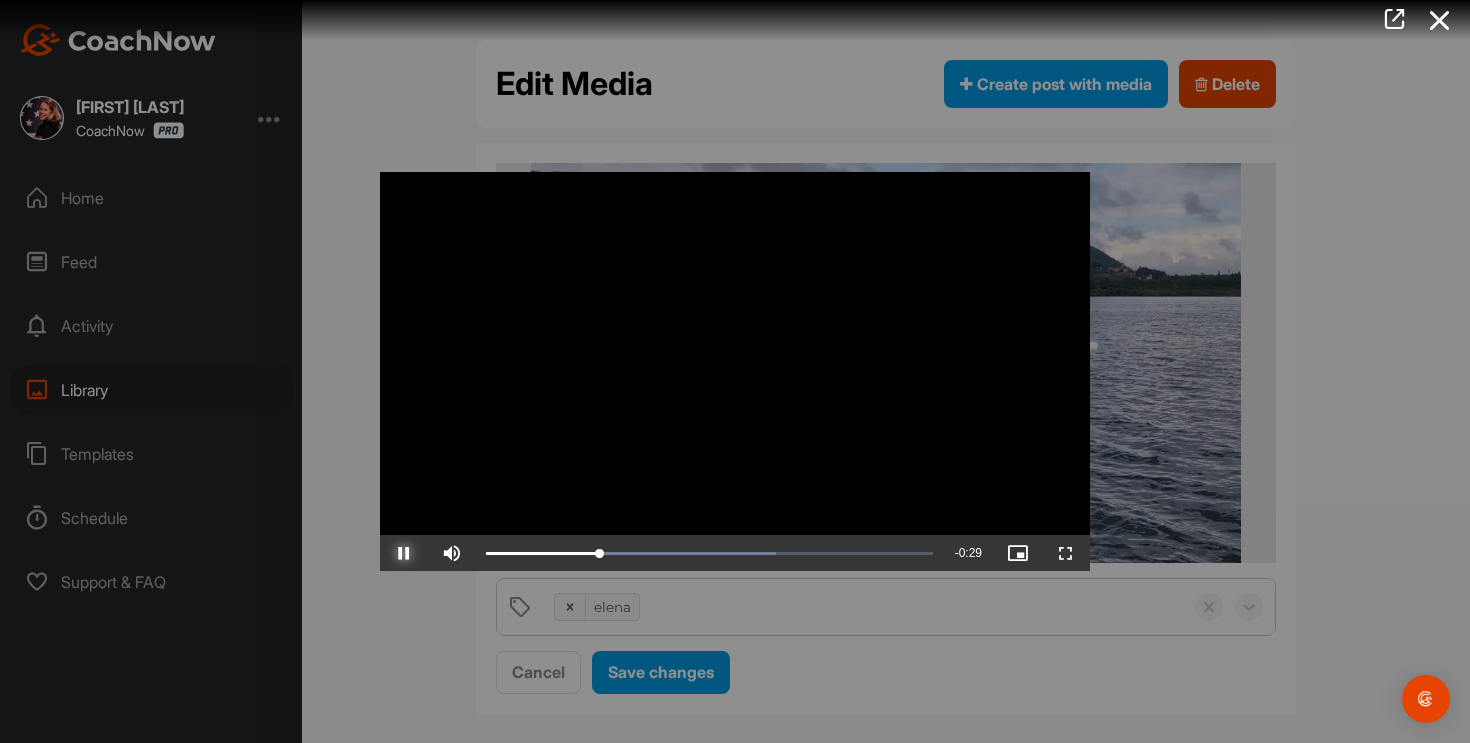 click at bounding box center (404, 553) 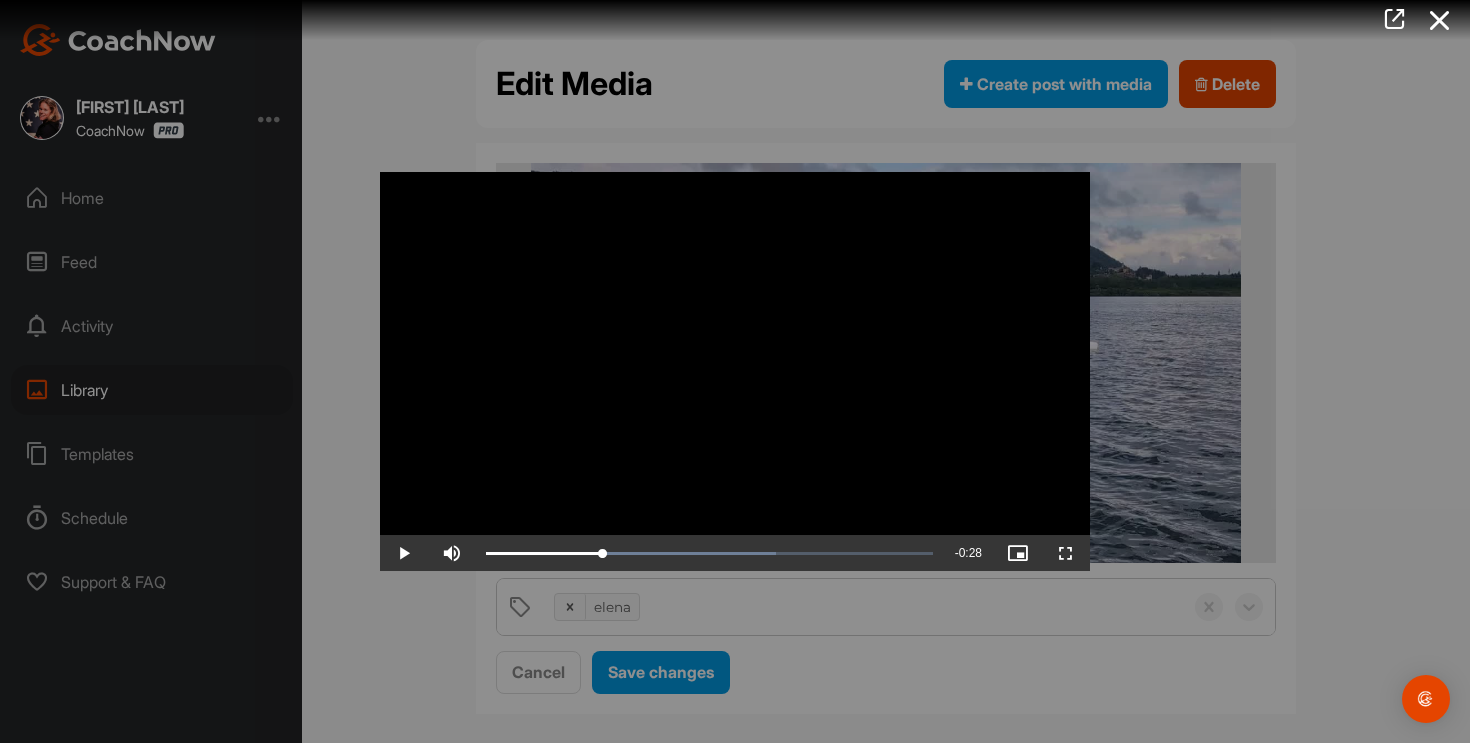 click at bounding box center [735, 371] 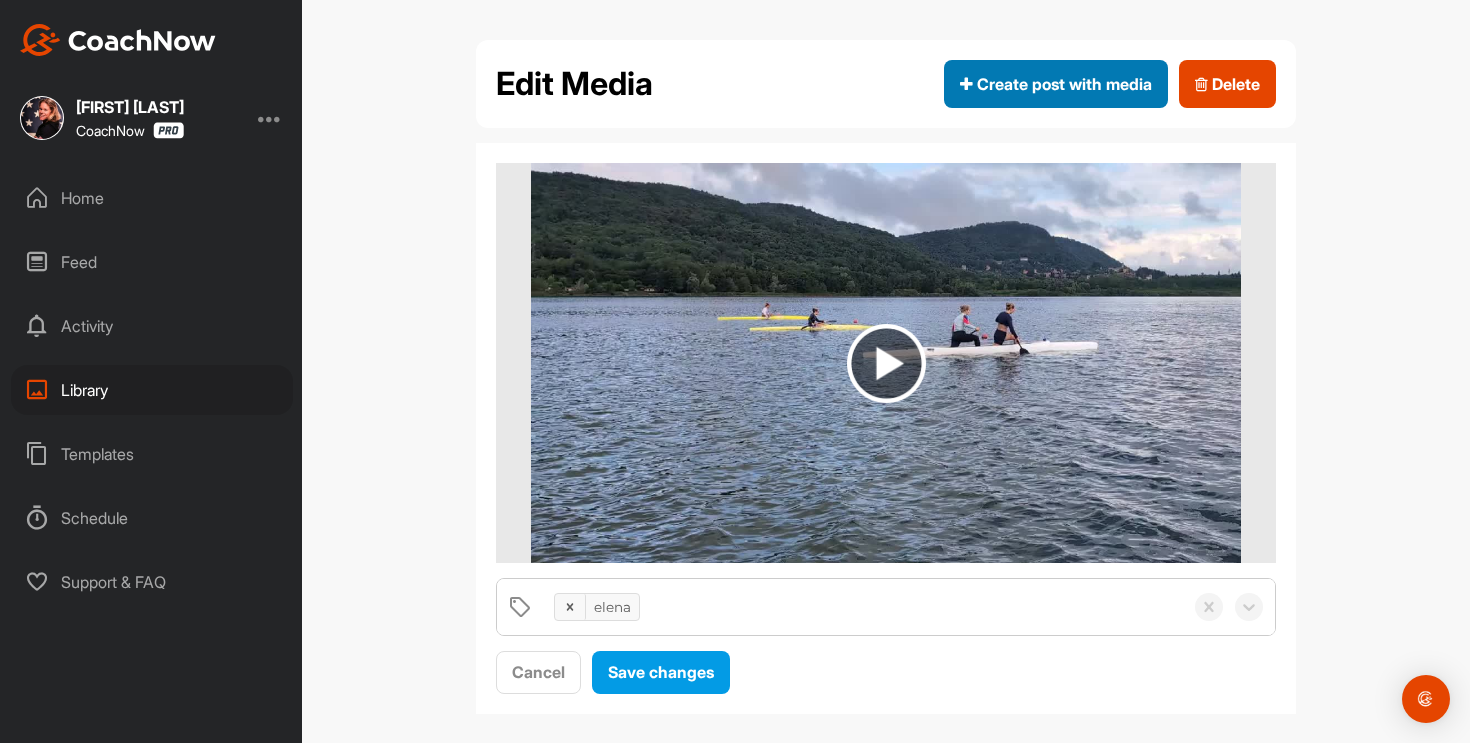 click on "Create post with media" at bounding box center [1056, 84] 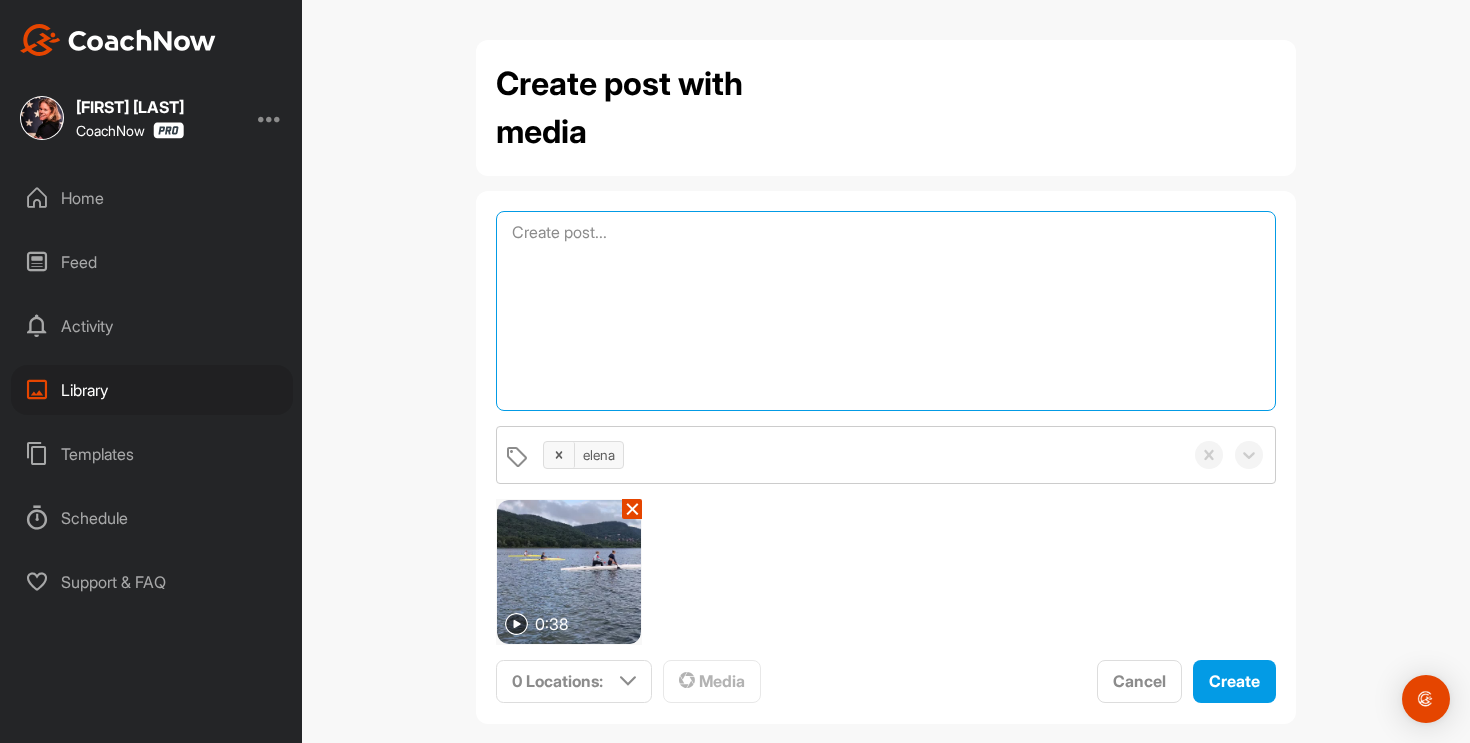 click at bounding box center (886, 311) 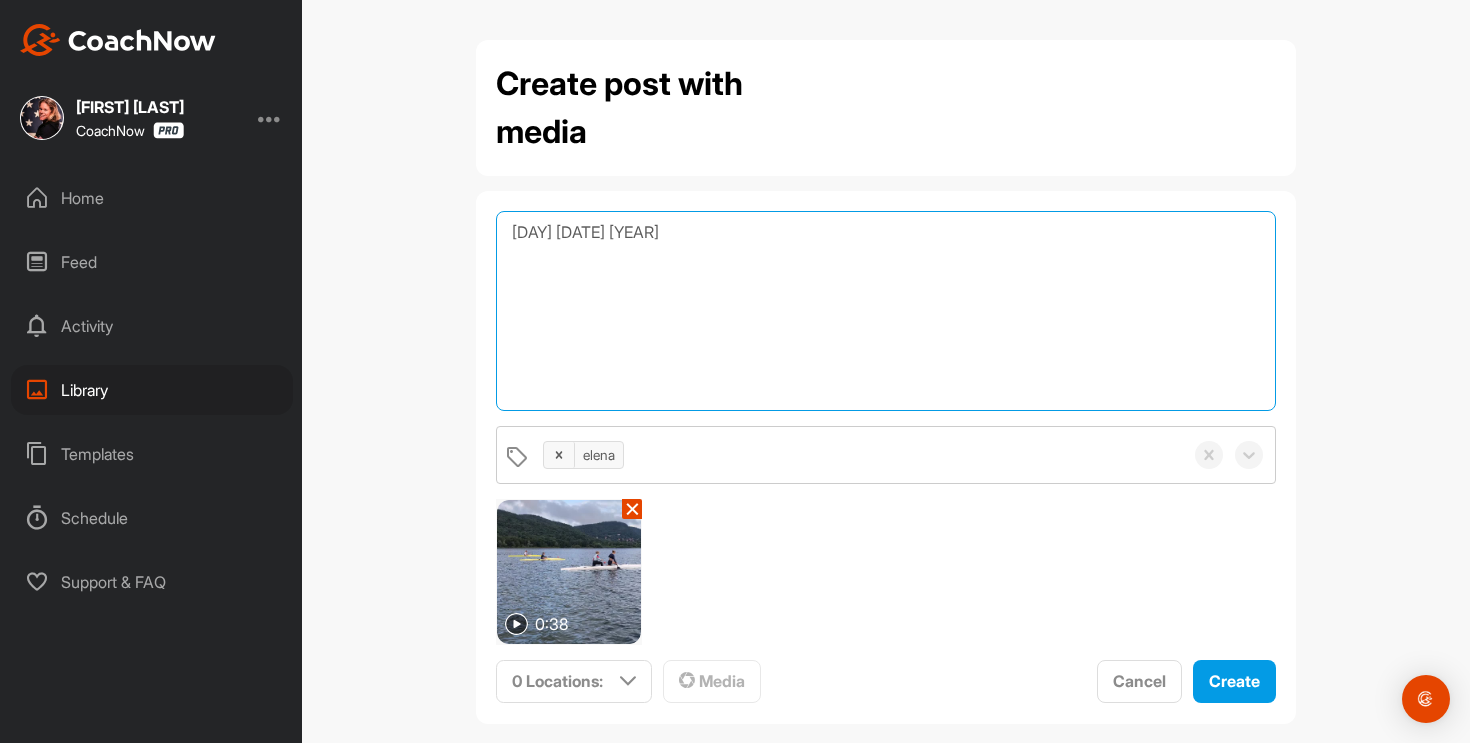 click on "Sturday 2Aug 25" at bounding box center (886, 311) 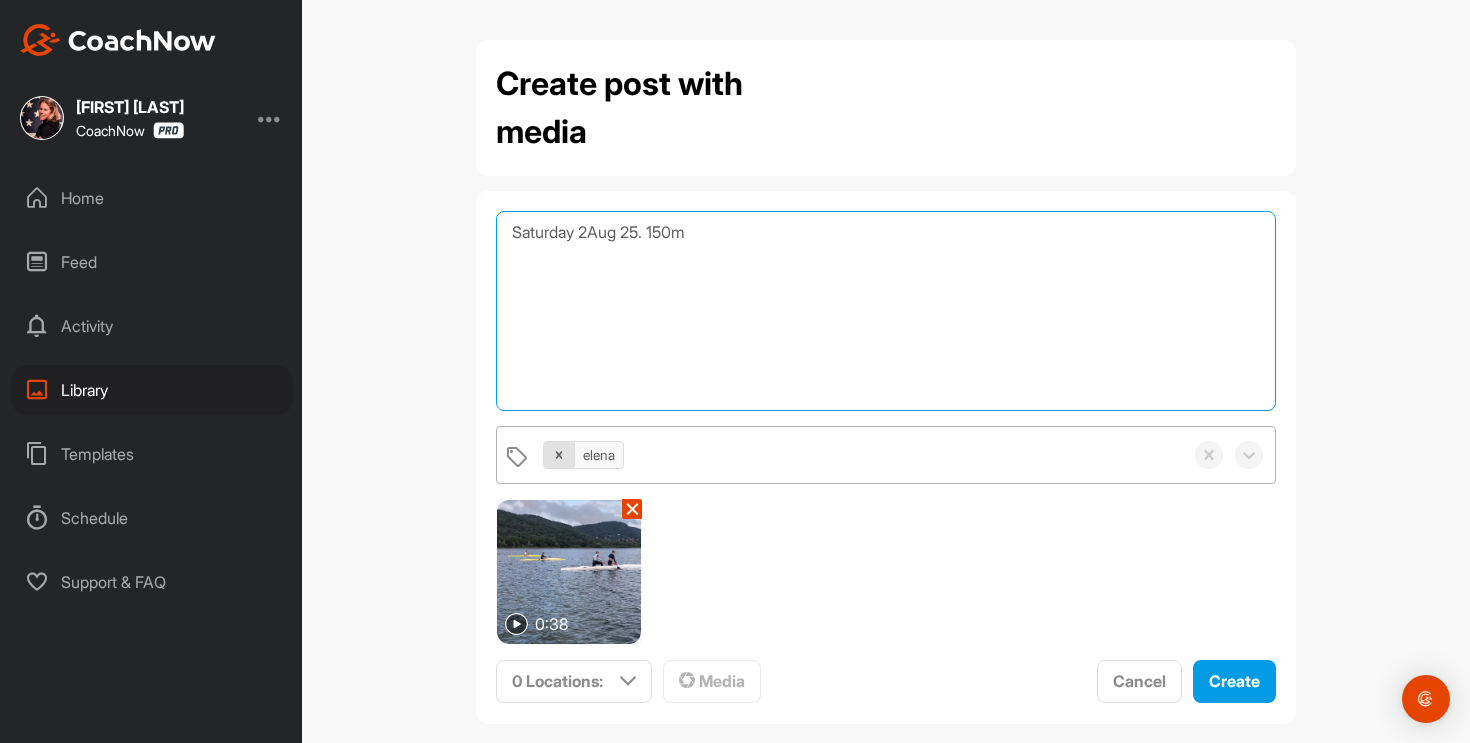 click at bounding box center (559, 455) 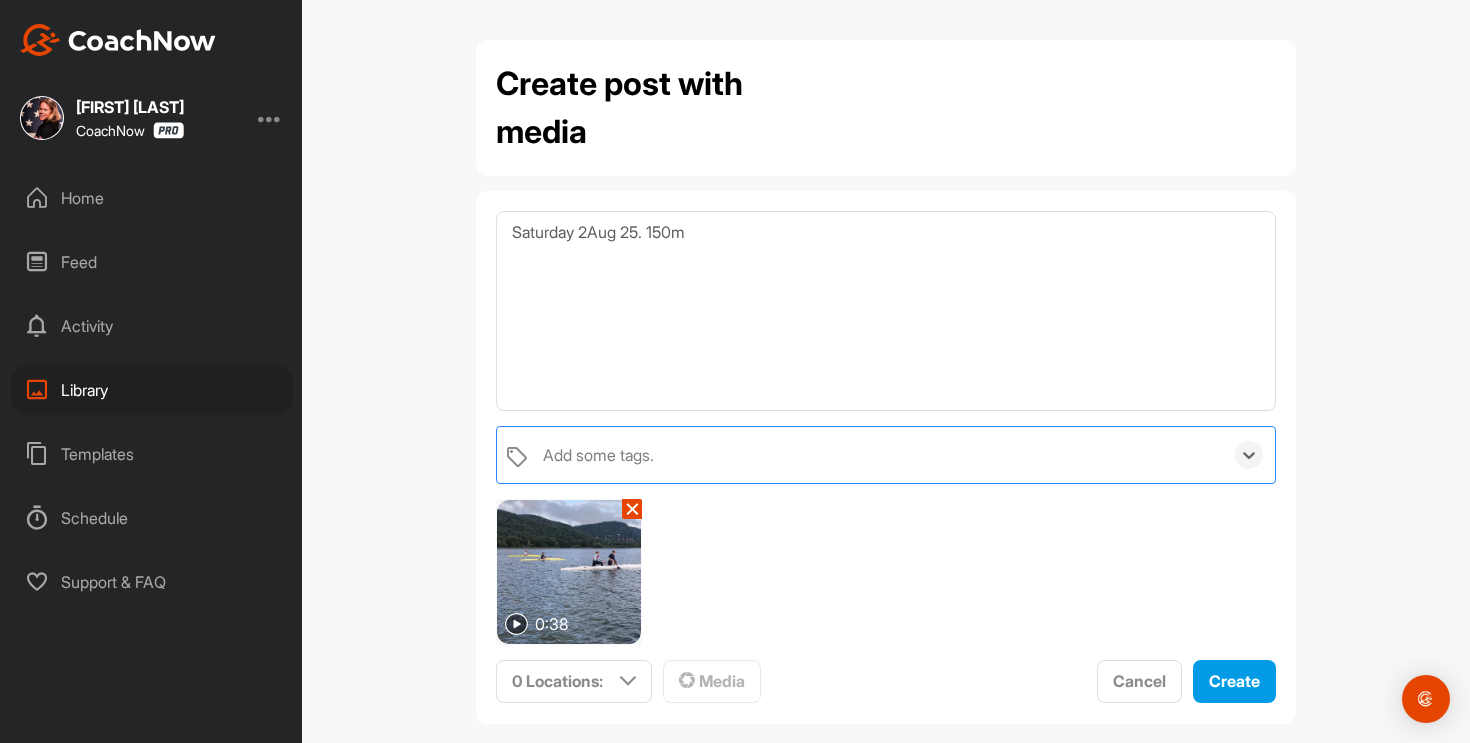 scroll, scrollTop: 27, scrollLeft: 0, axis: vertical 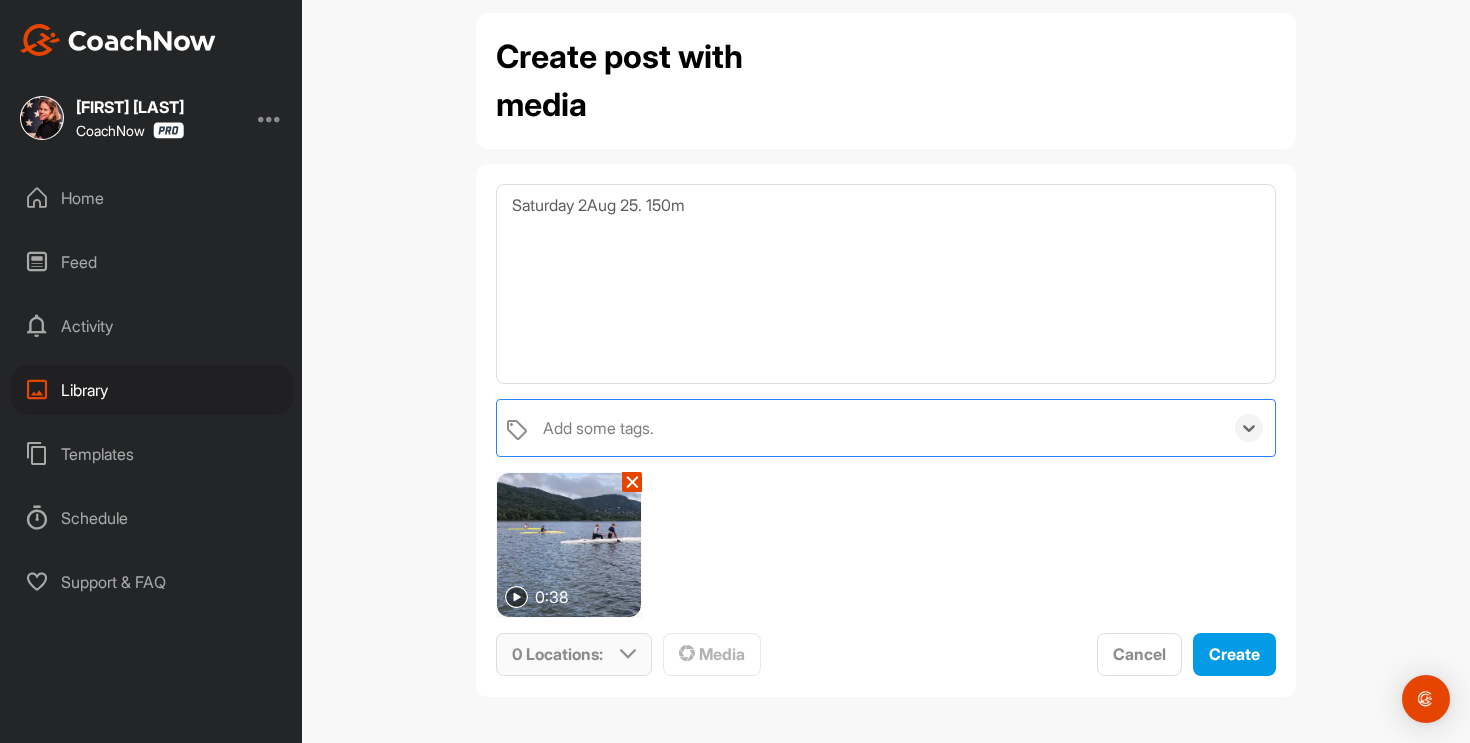 click at bounding box center [628, 654] 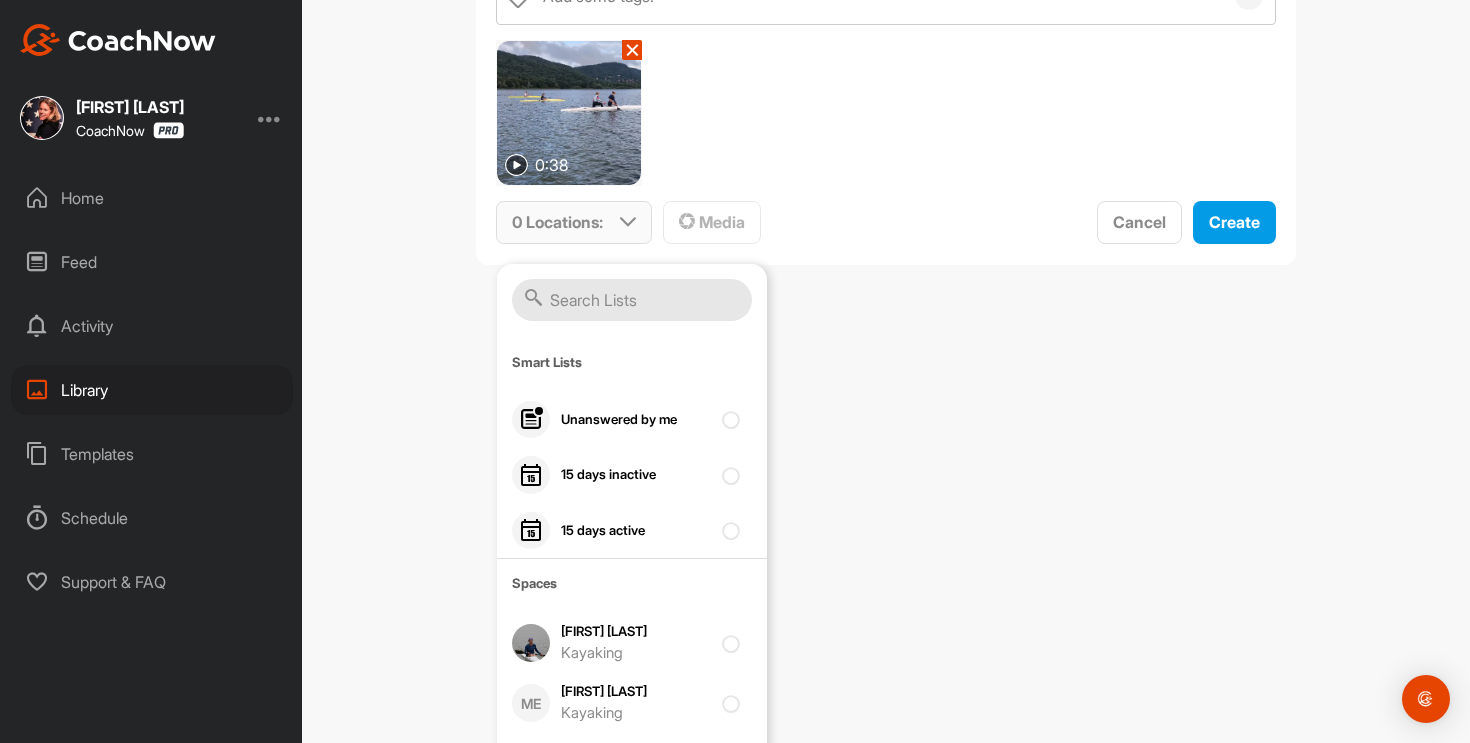 scroll, scrollTop: 496, scrollLeft: 0, axis: vertical 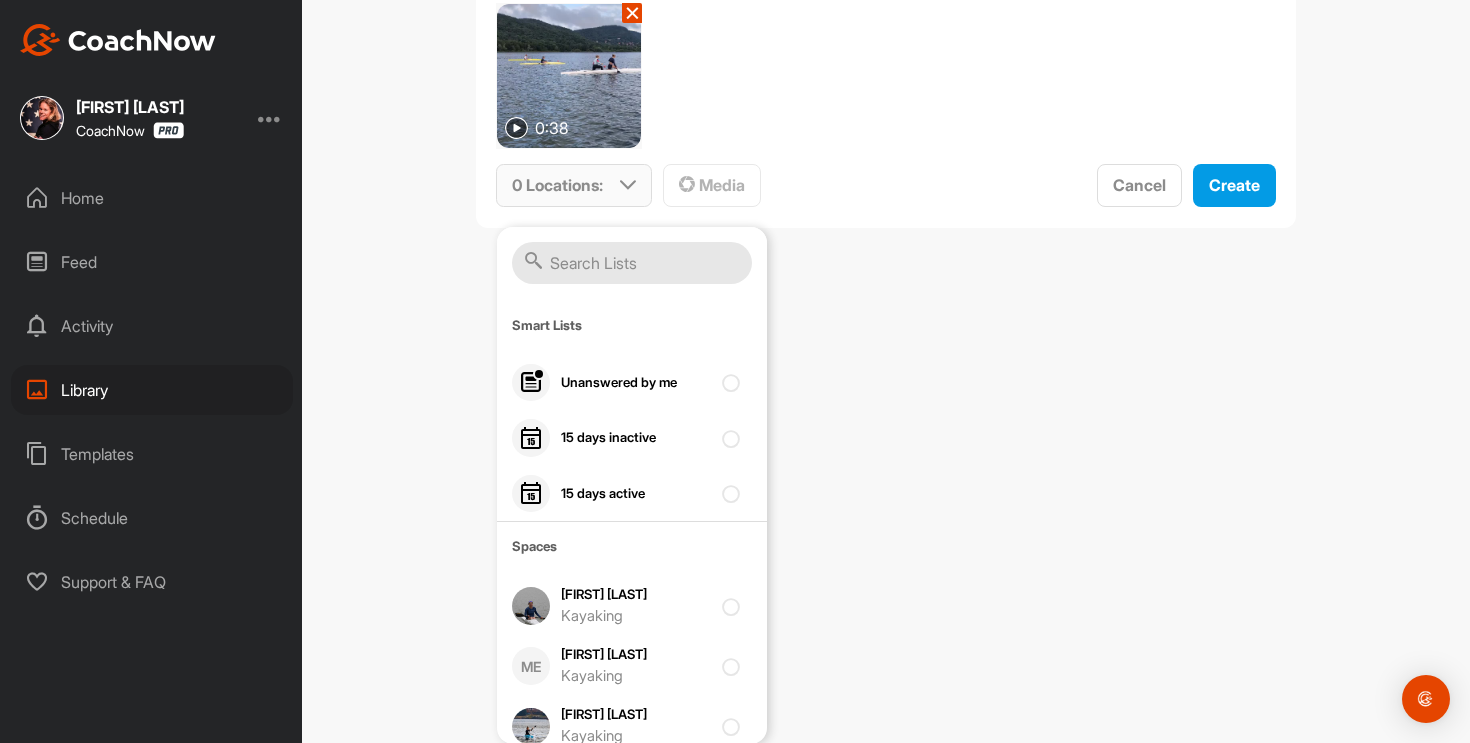click at bounding box center [632, 263] 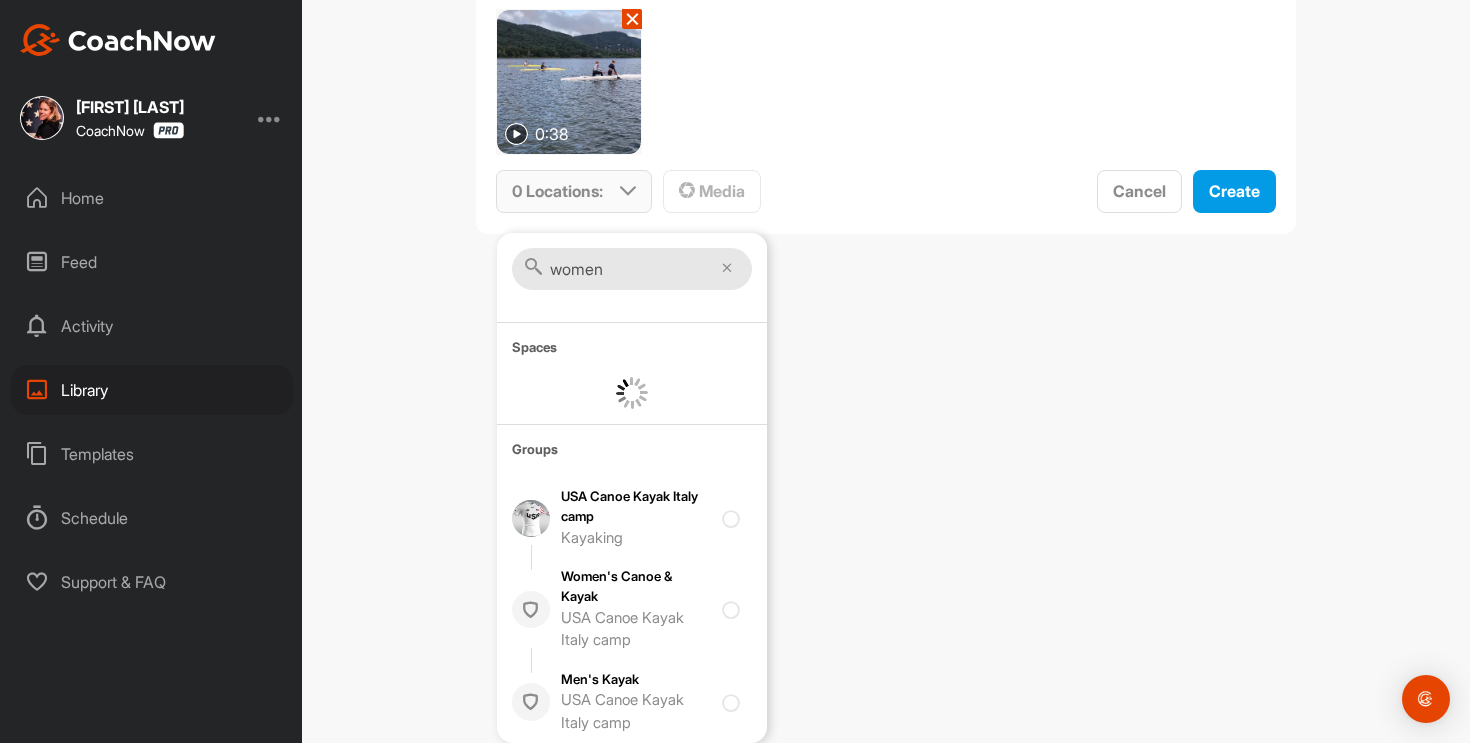 scroll, scrollTop: 388, scrollLeft: 0, axis: vertical 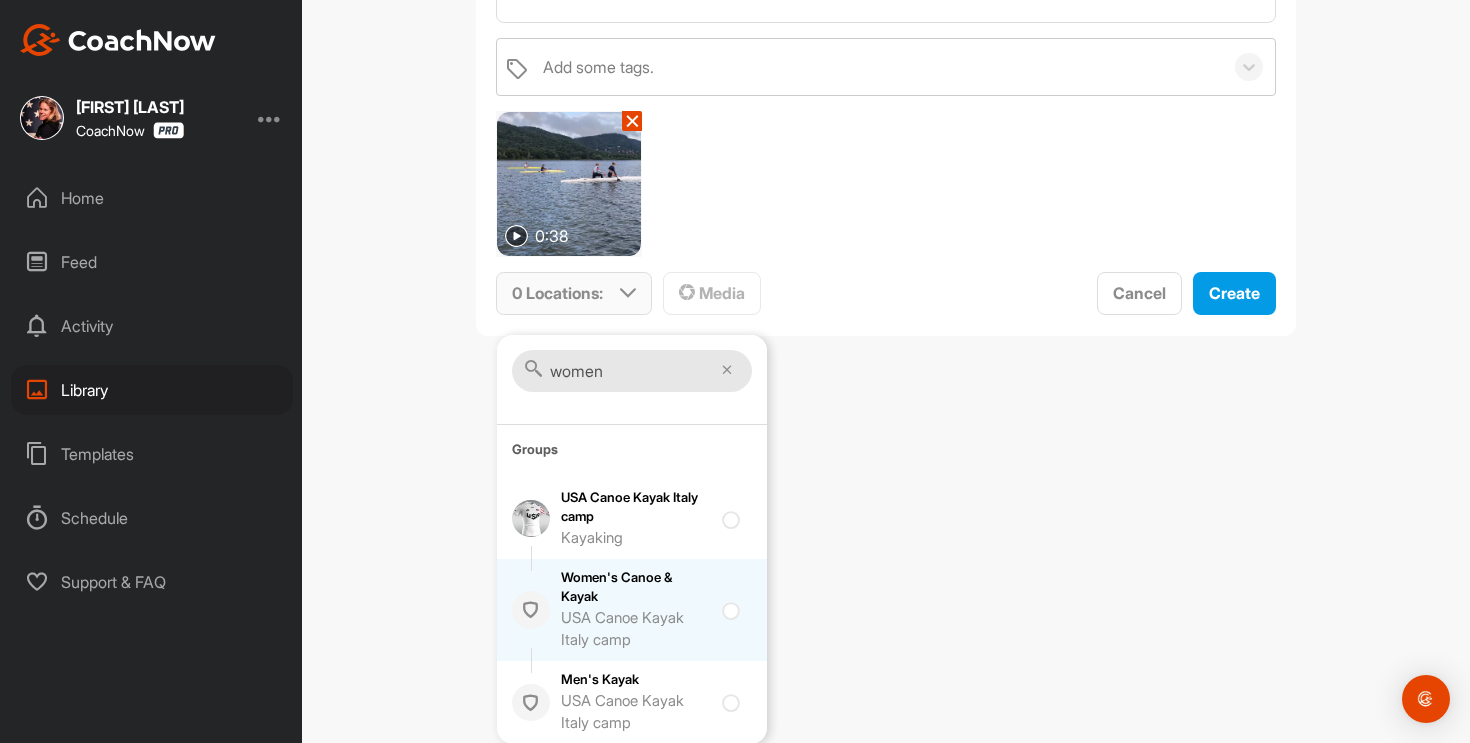 type on "women" 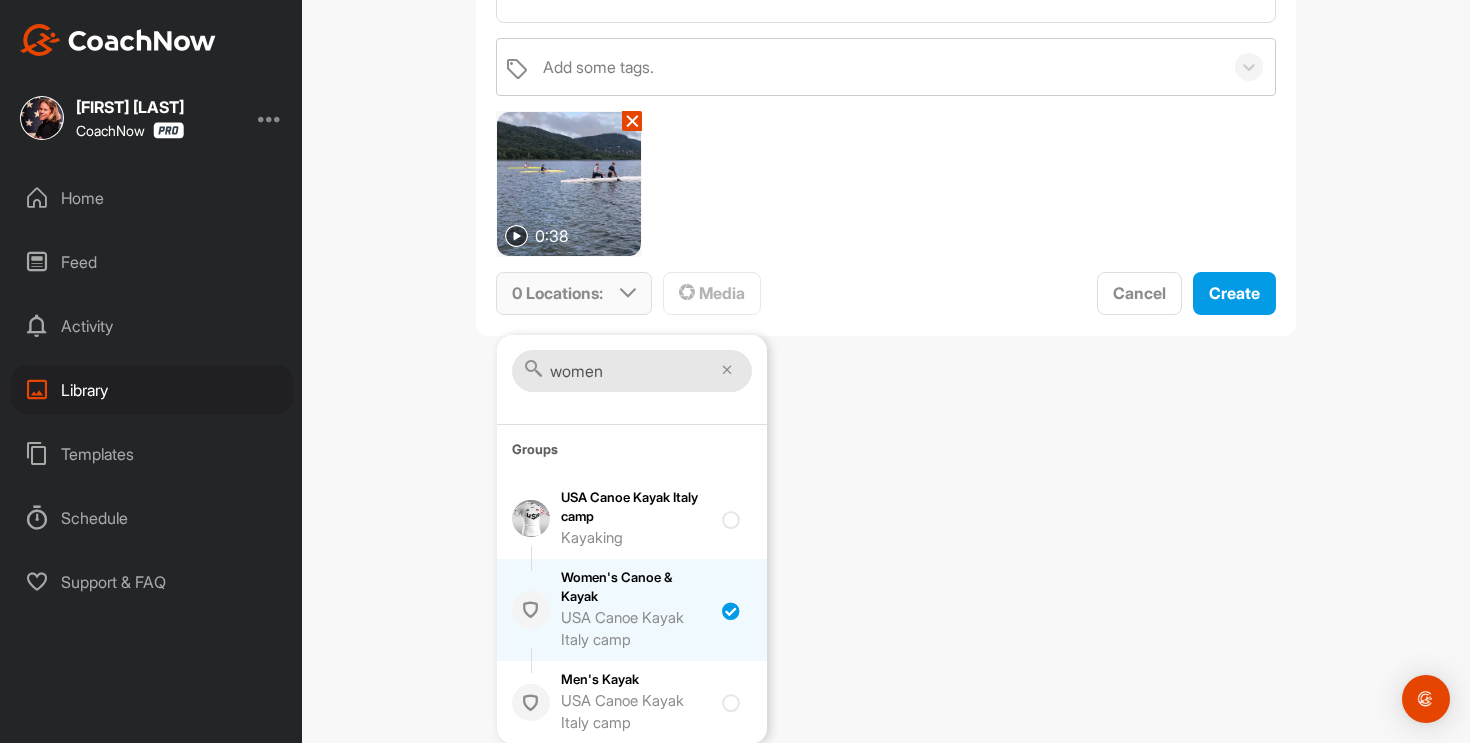 checkbox on "true" 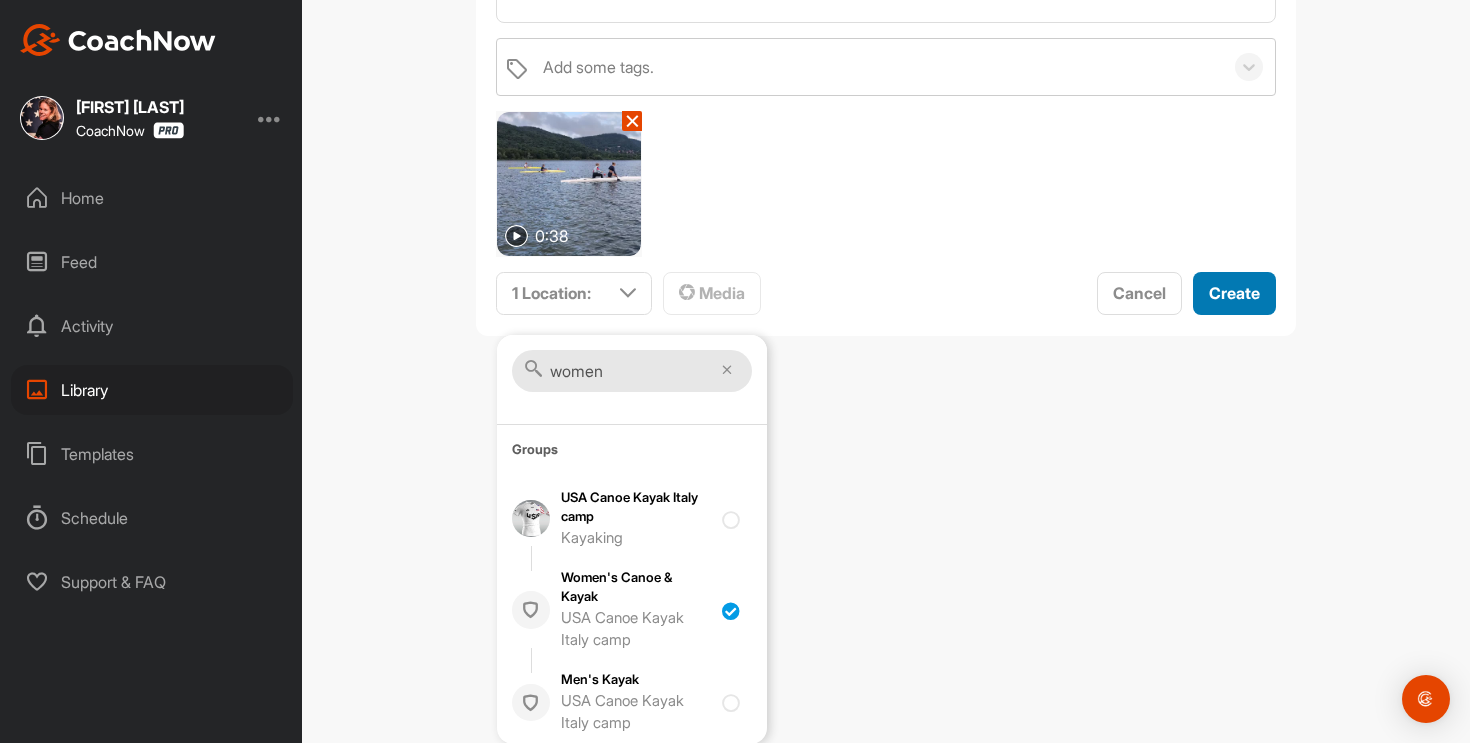 click on "Create" at bounding box center [1234, 293] 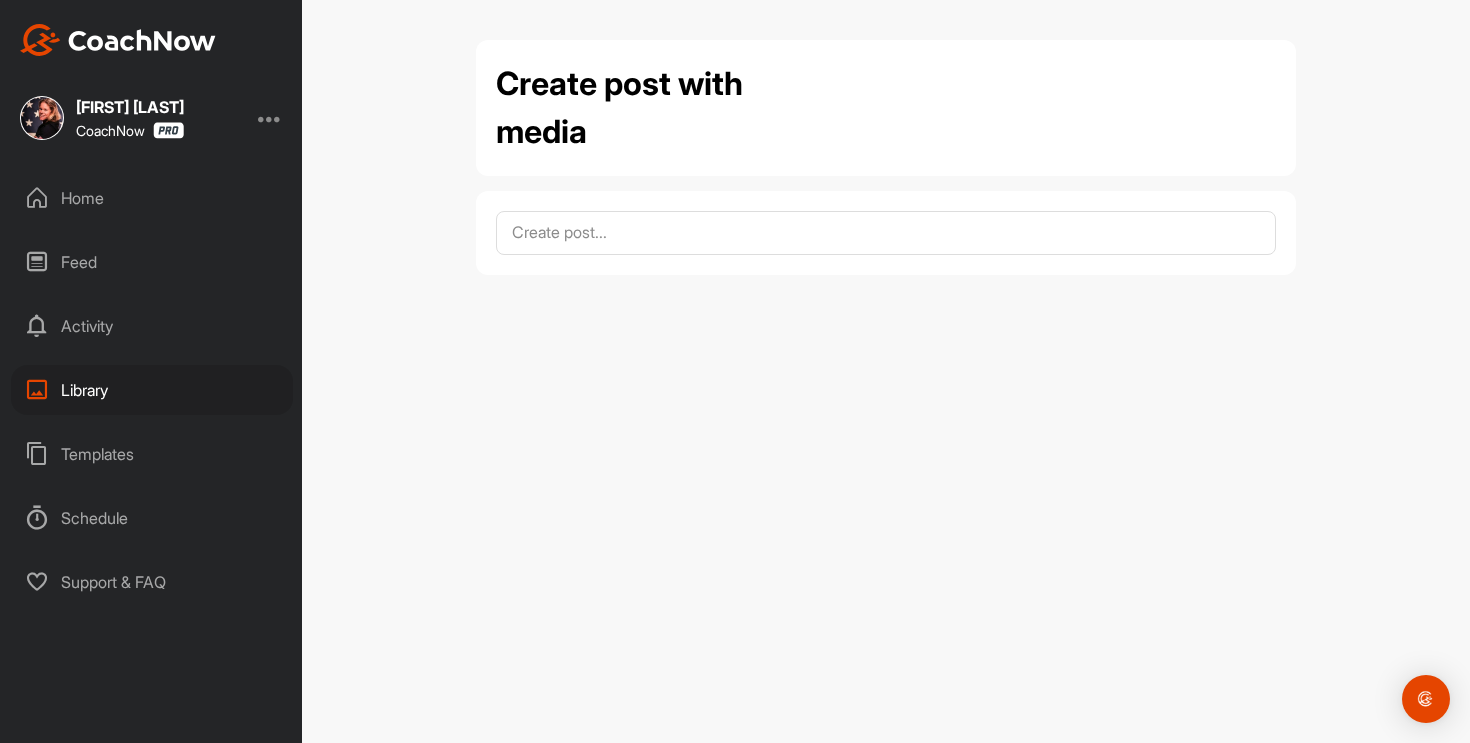 scroll, scrollTop: 0, scrollLeft: 0, axis: both 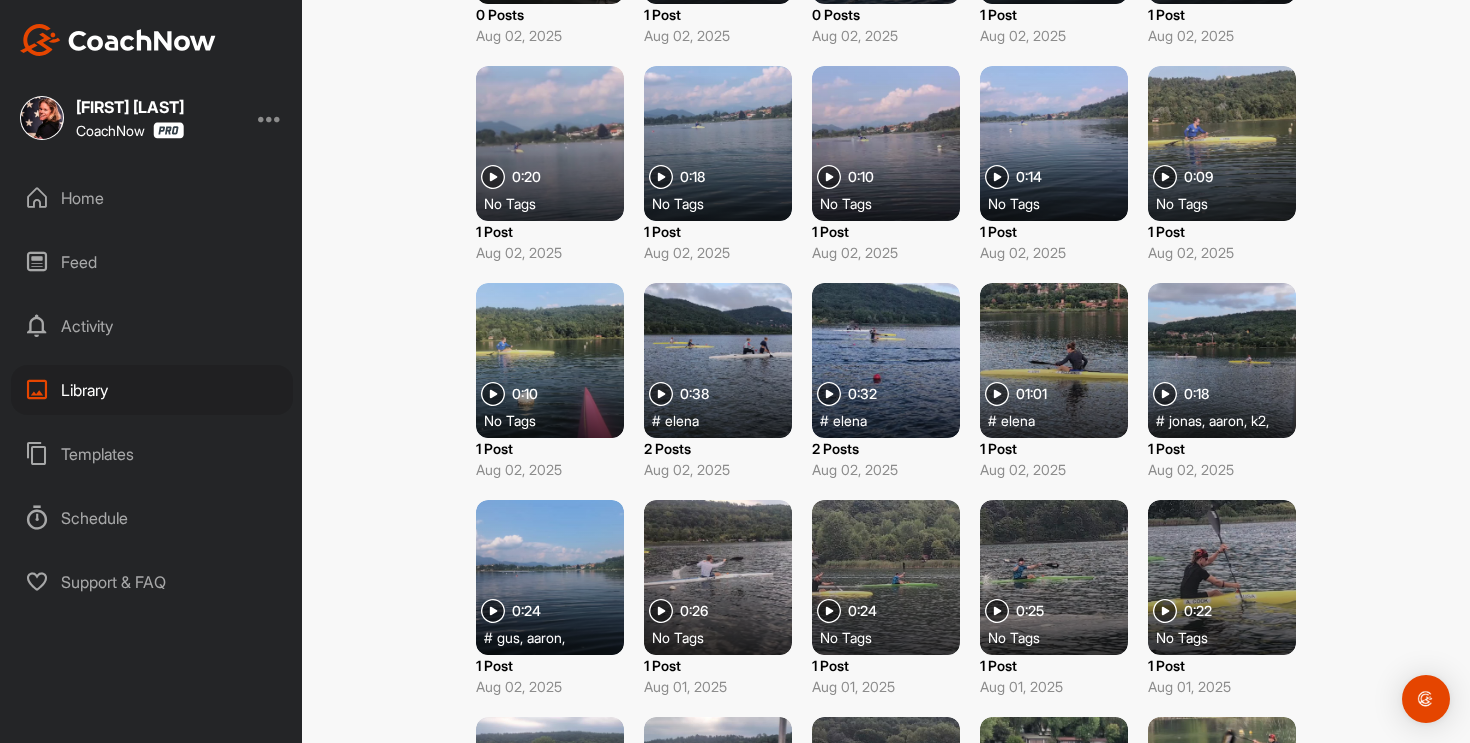 click on "Home" at bounding box center [152, 198] 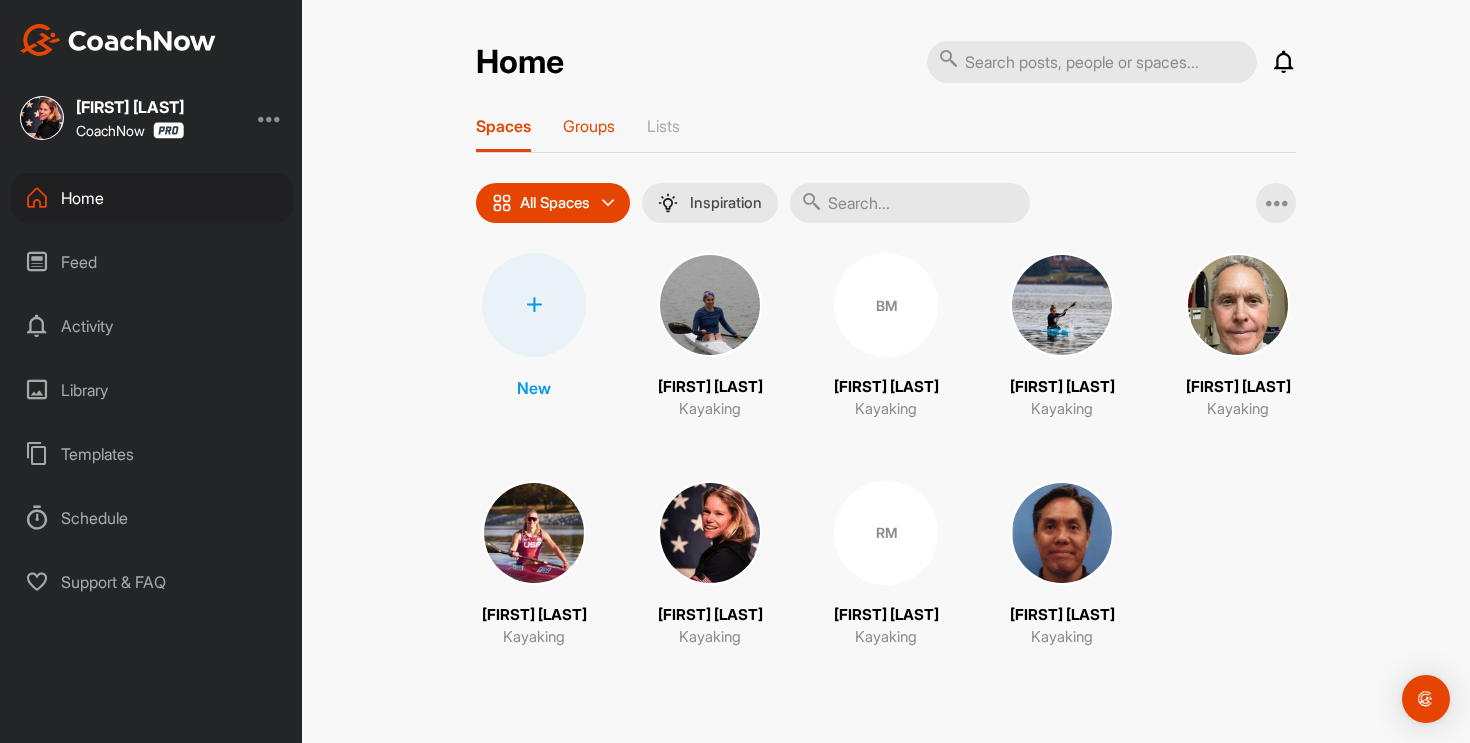 click on "Groups" at bounding box center (589, 126) 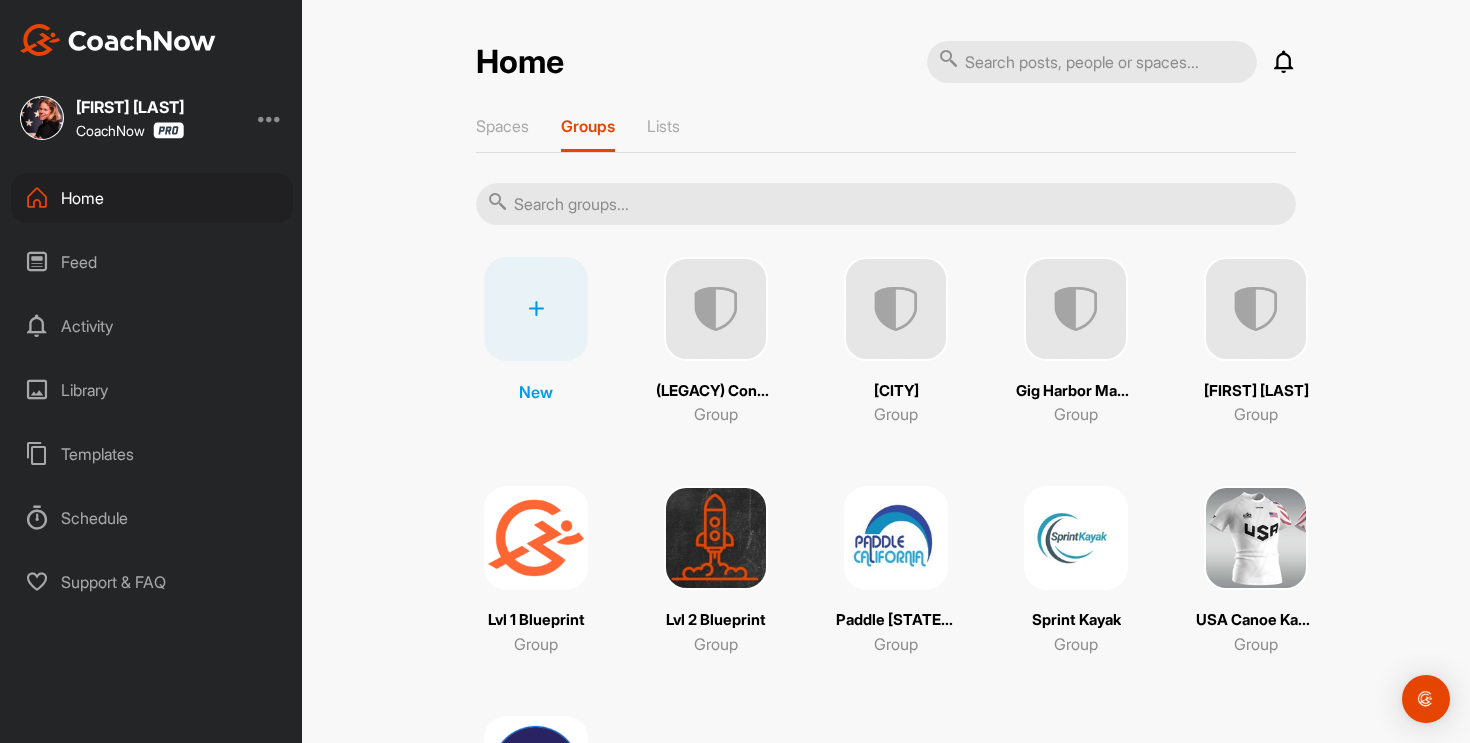click at bounding box center (1256, 538) 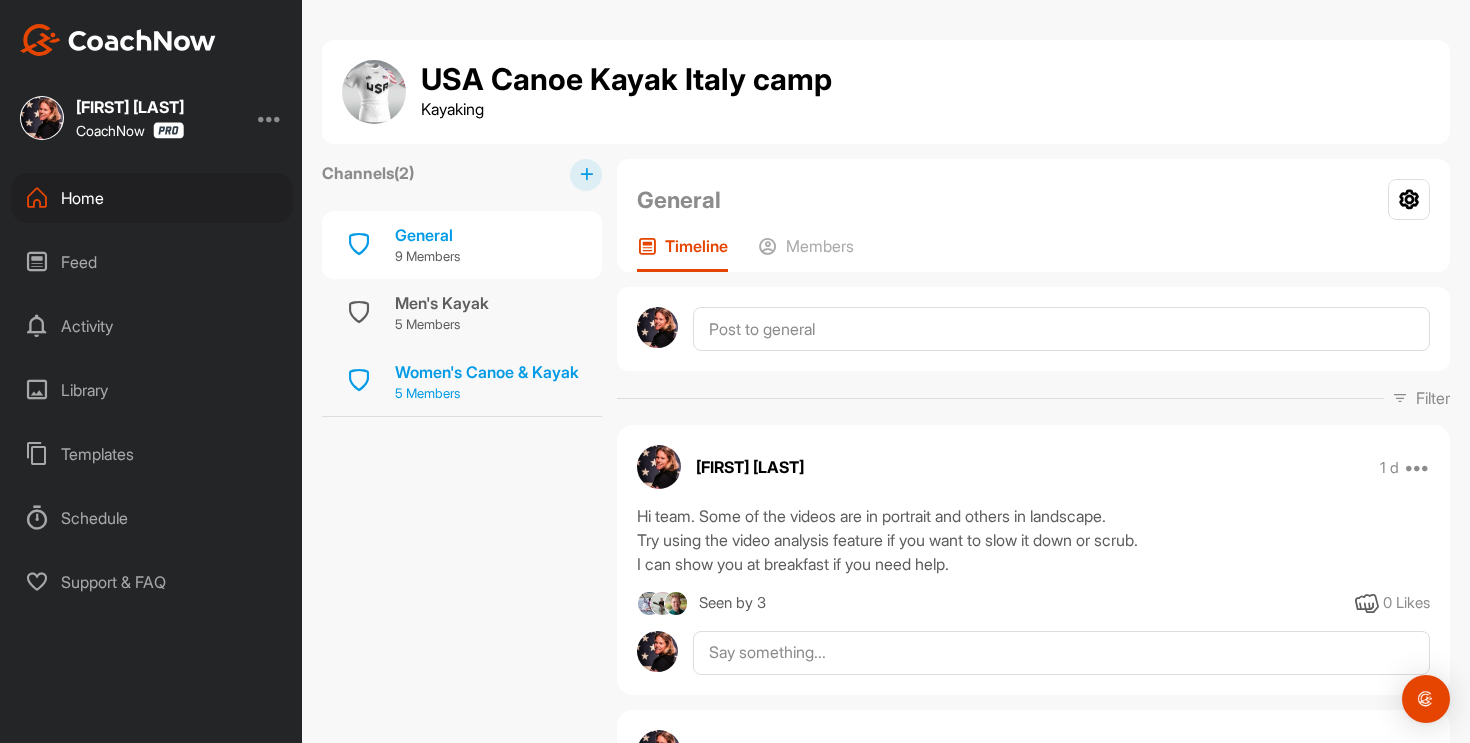 click on "Women's Canoe & Kayak" at bounding box center (487, 372) 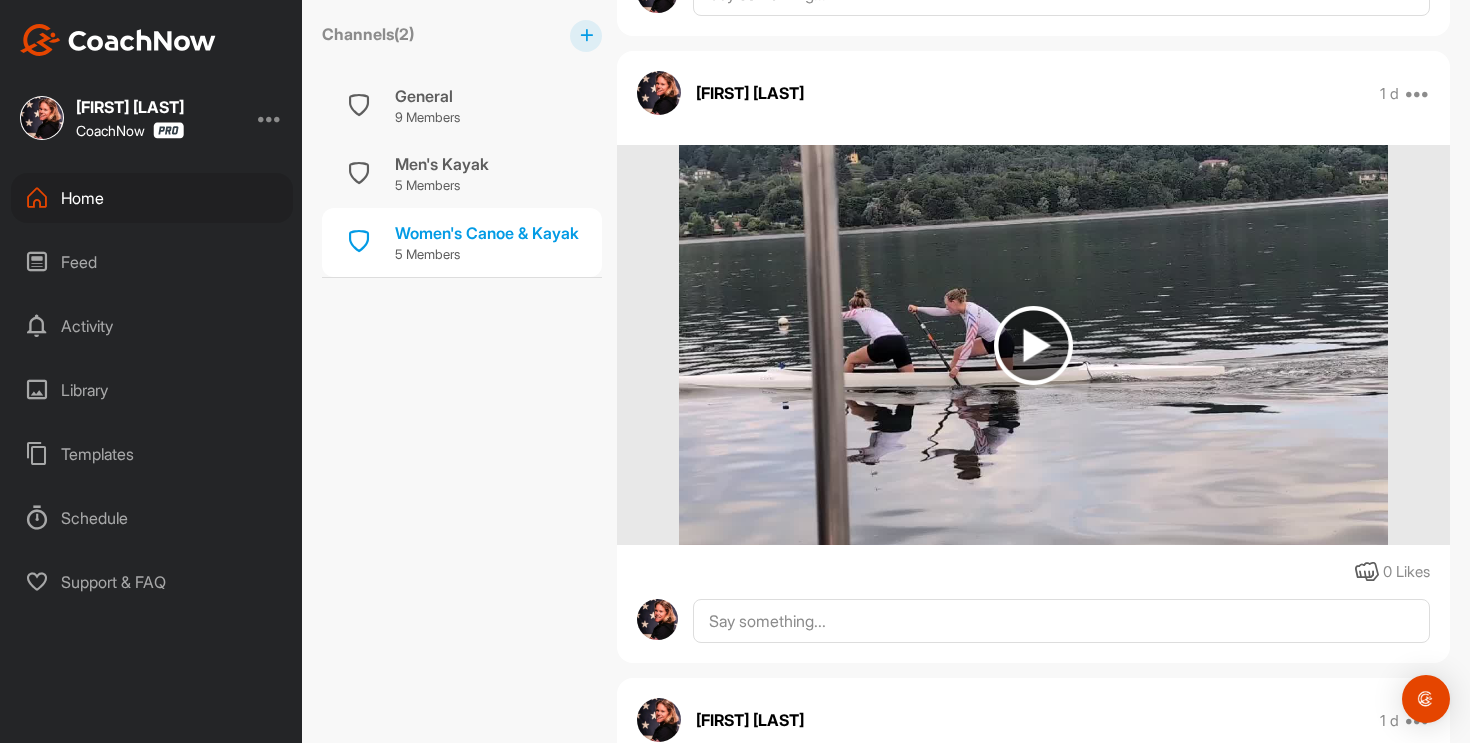 scroll, scrollTop: 1668, scrollLeft: 0, axis: vertical 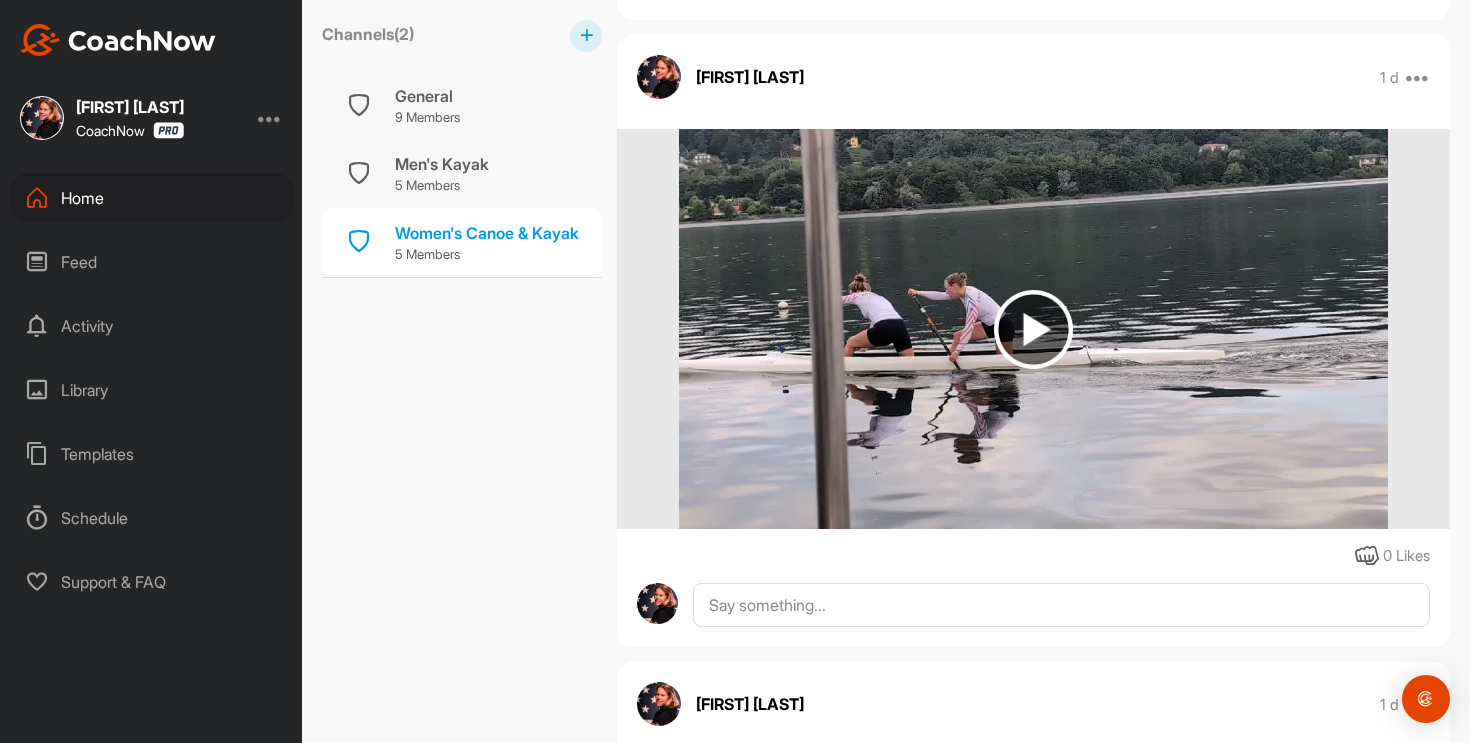 click at bounding box center (1033, 329) 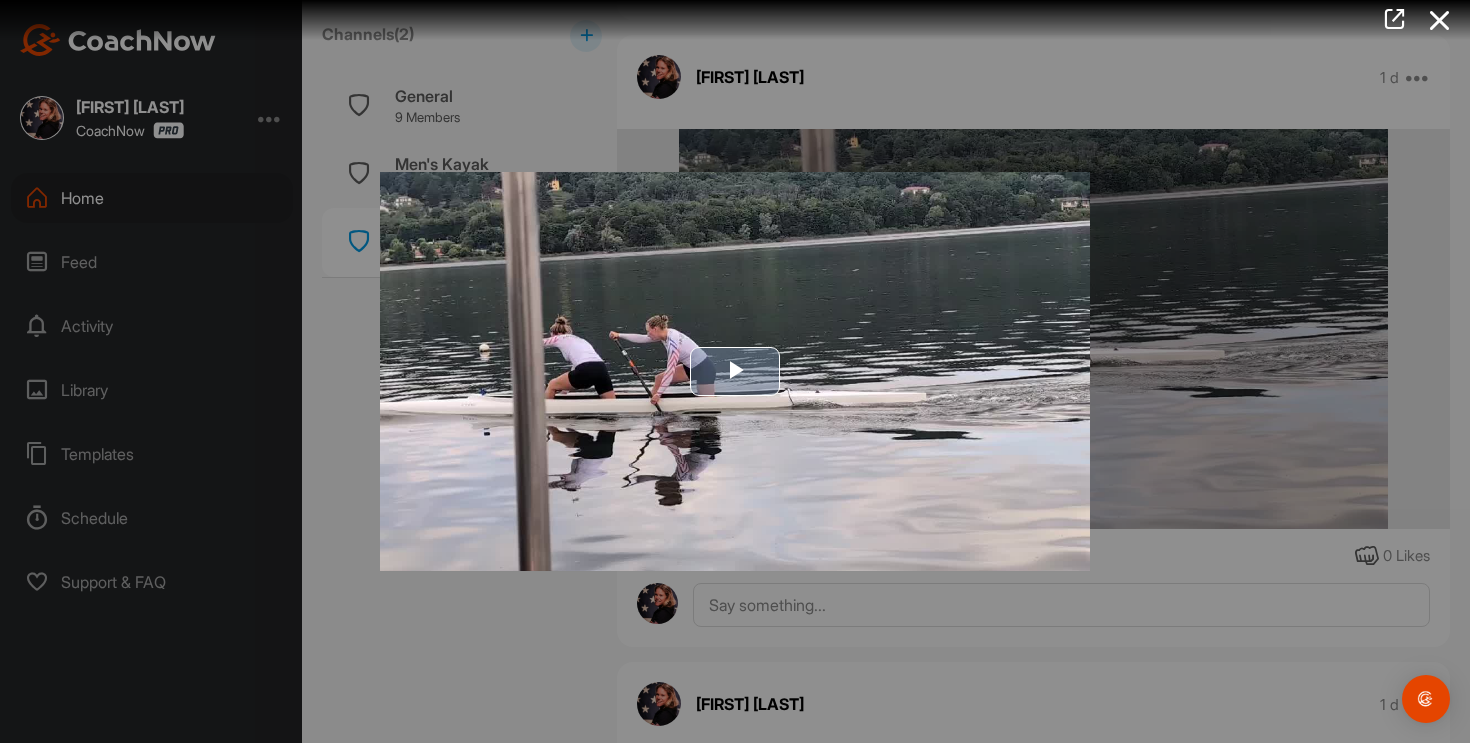 click at bounding box center (735, 371) 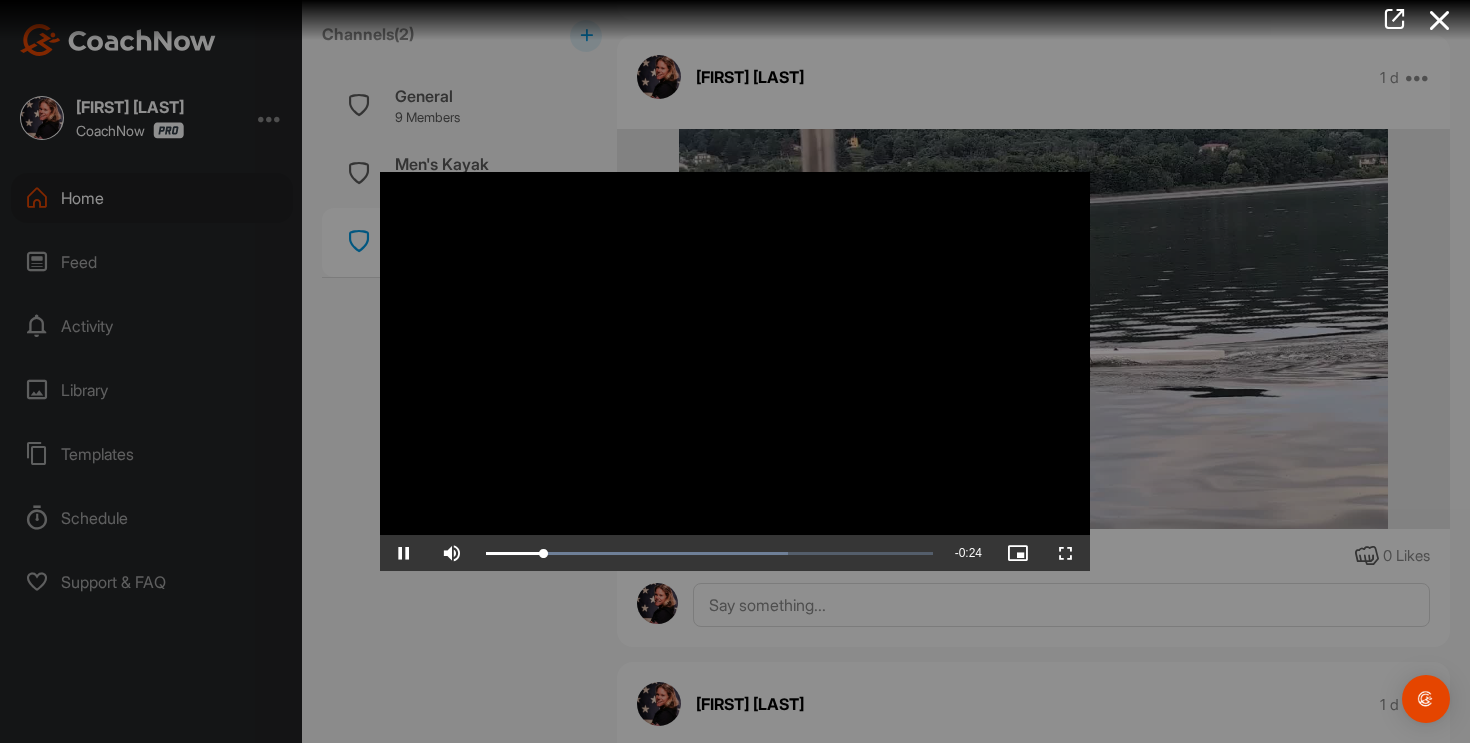 click at bounding box center [735, 371] 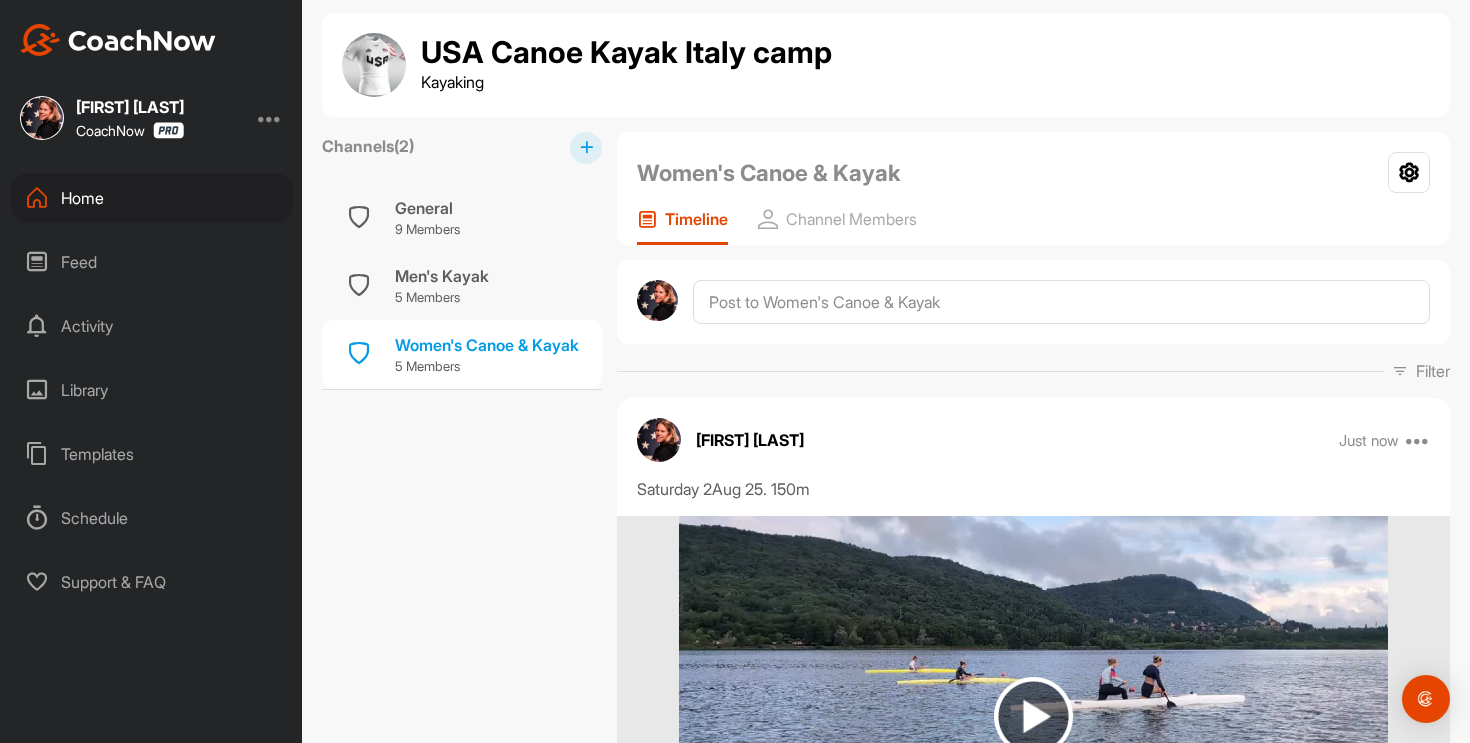 scroll, scrollTop: 0, scrollLeft: 0, axis: both 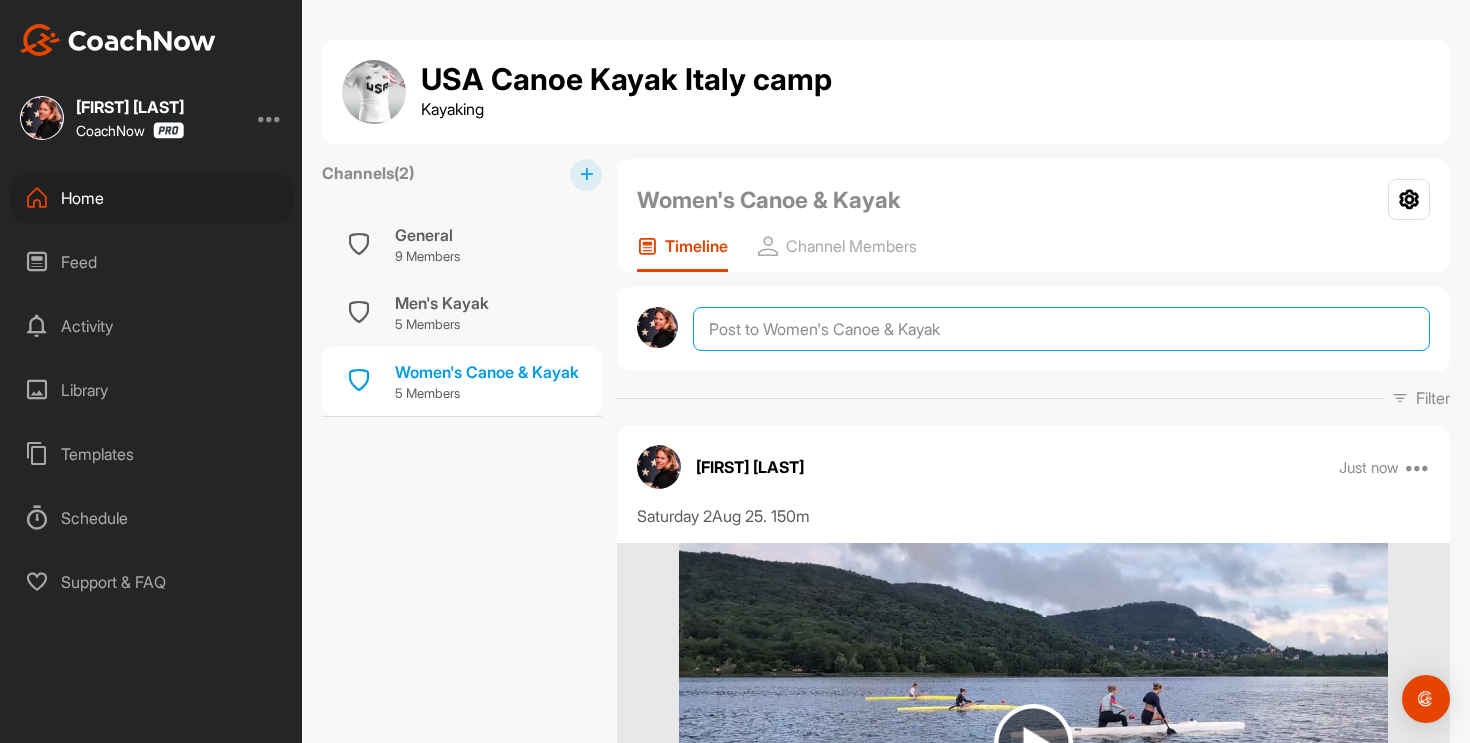 click at bounding box center [1061, 329] 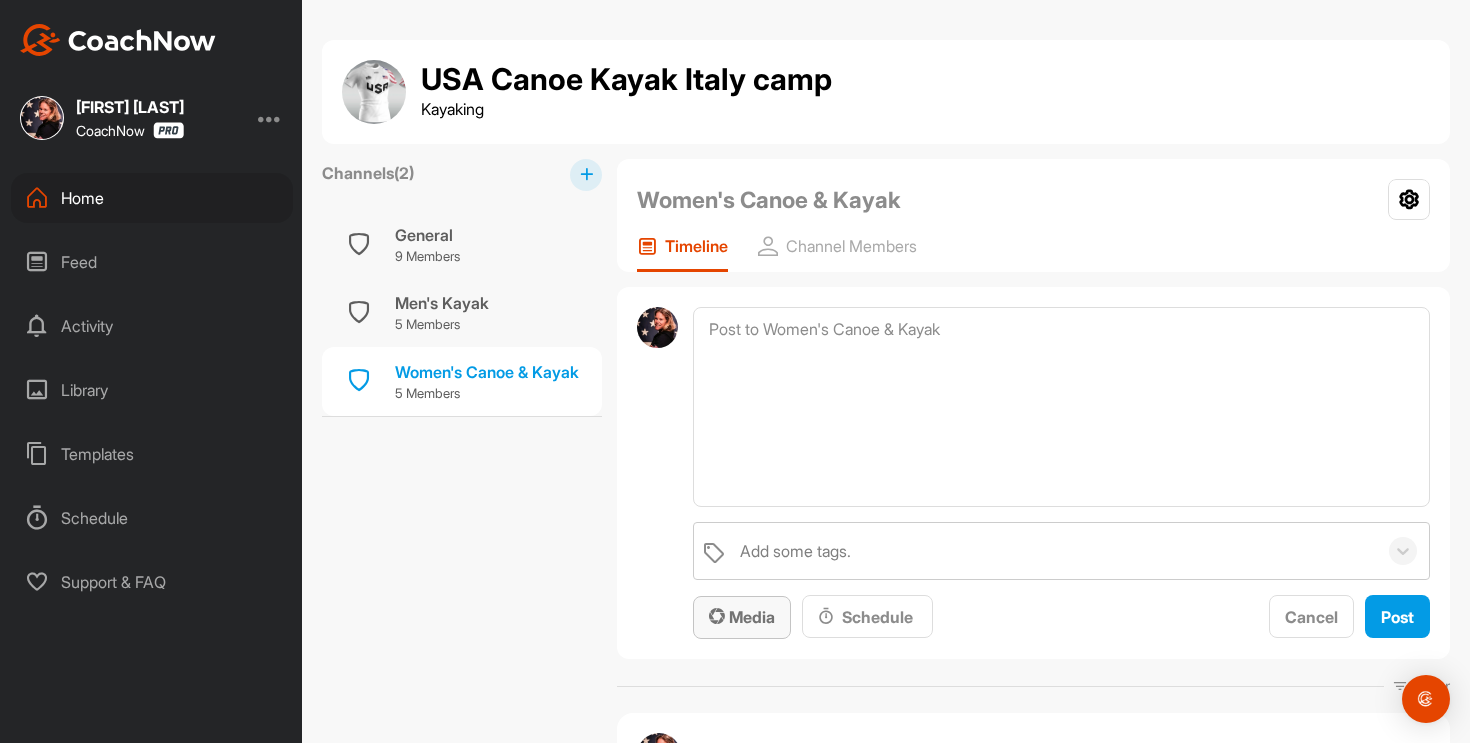 click on "Media" at bounding box center (742, 617) 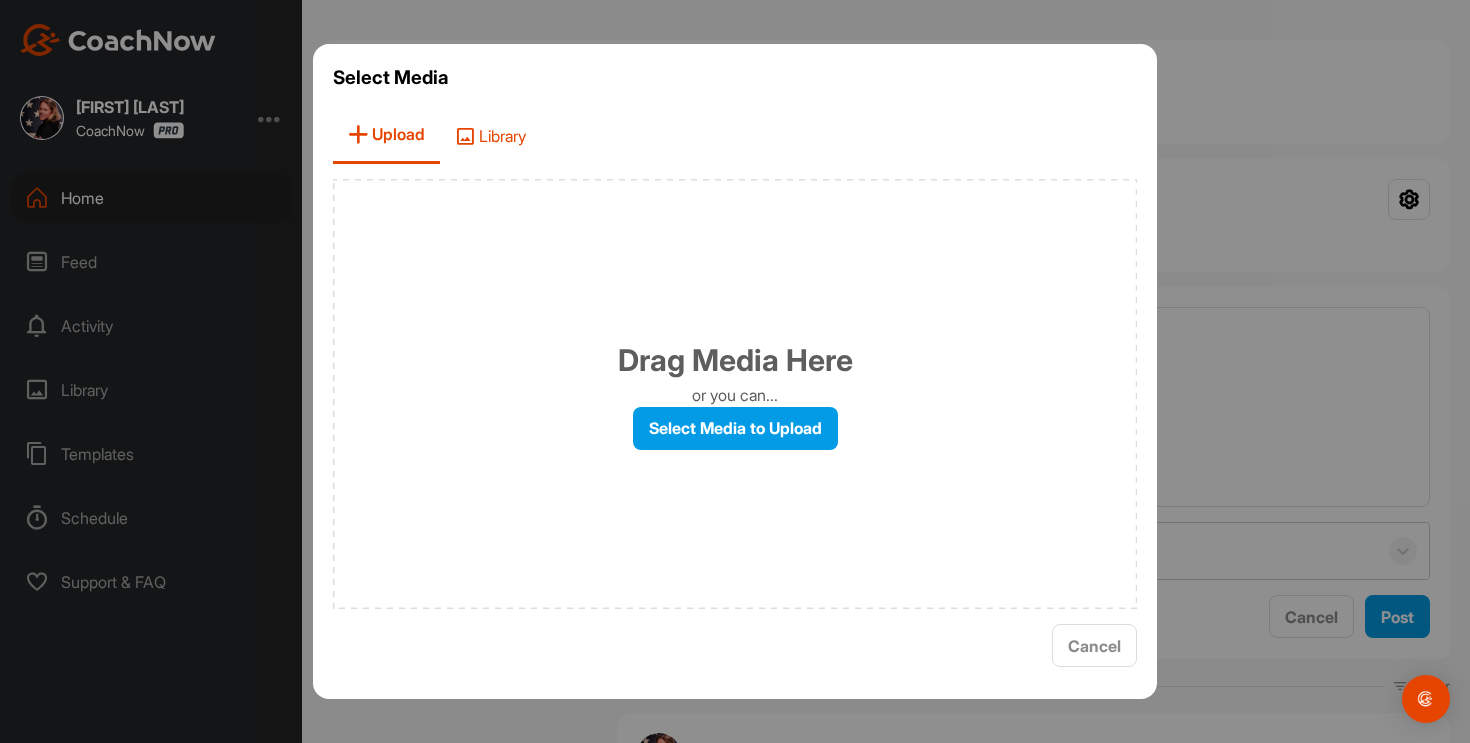 click on "Library" at bounding box center (490, 135) 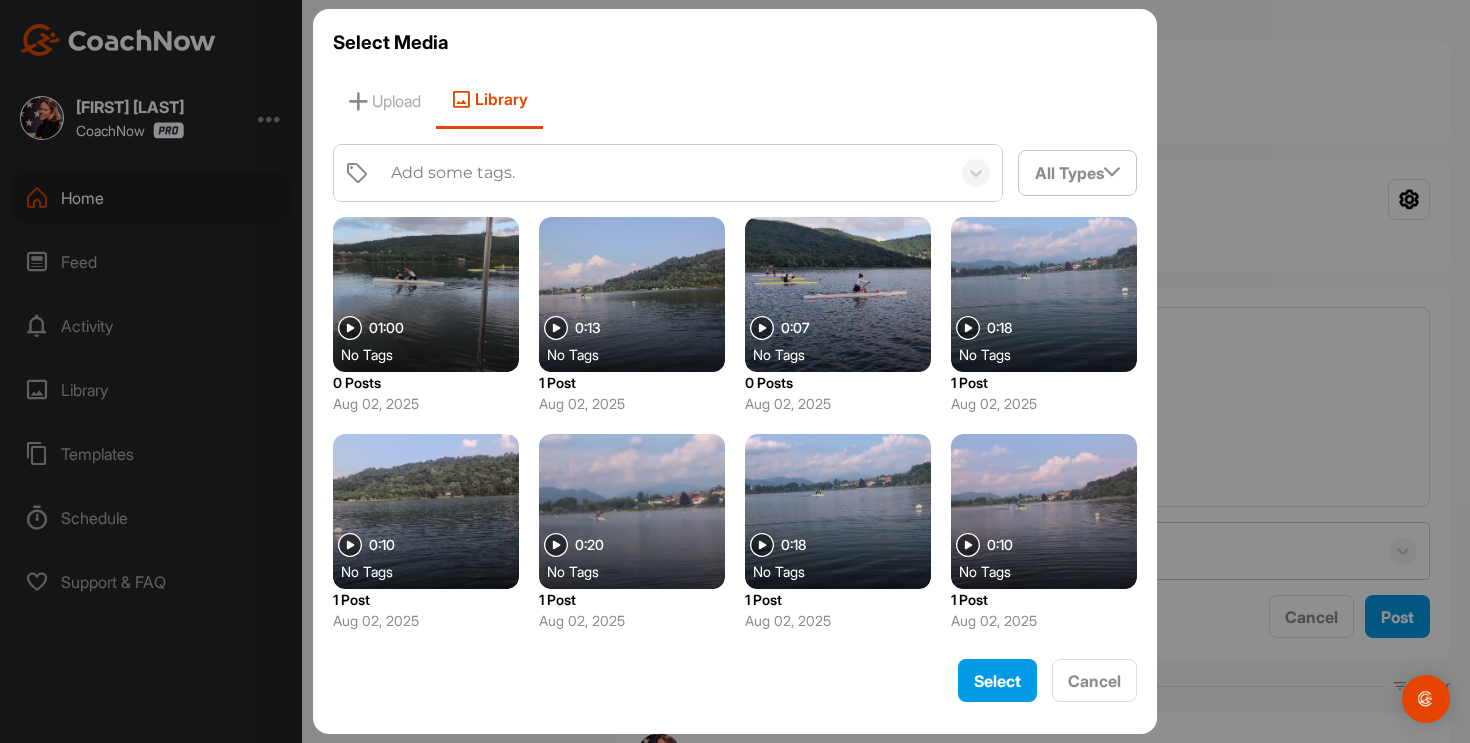 click at bounding box center (426, 294) 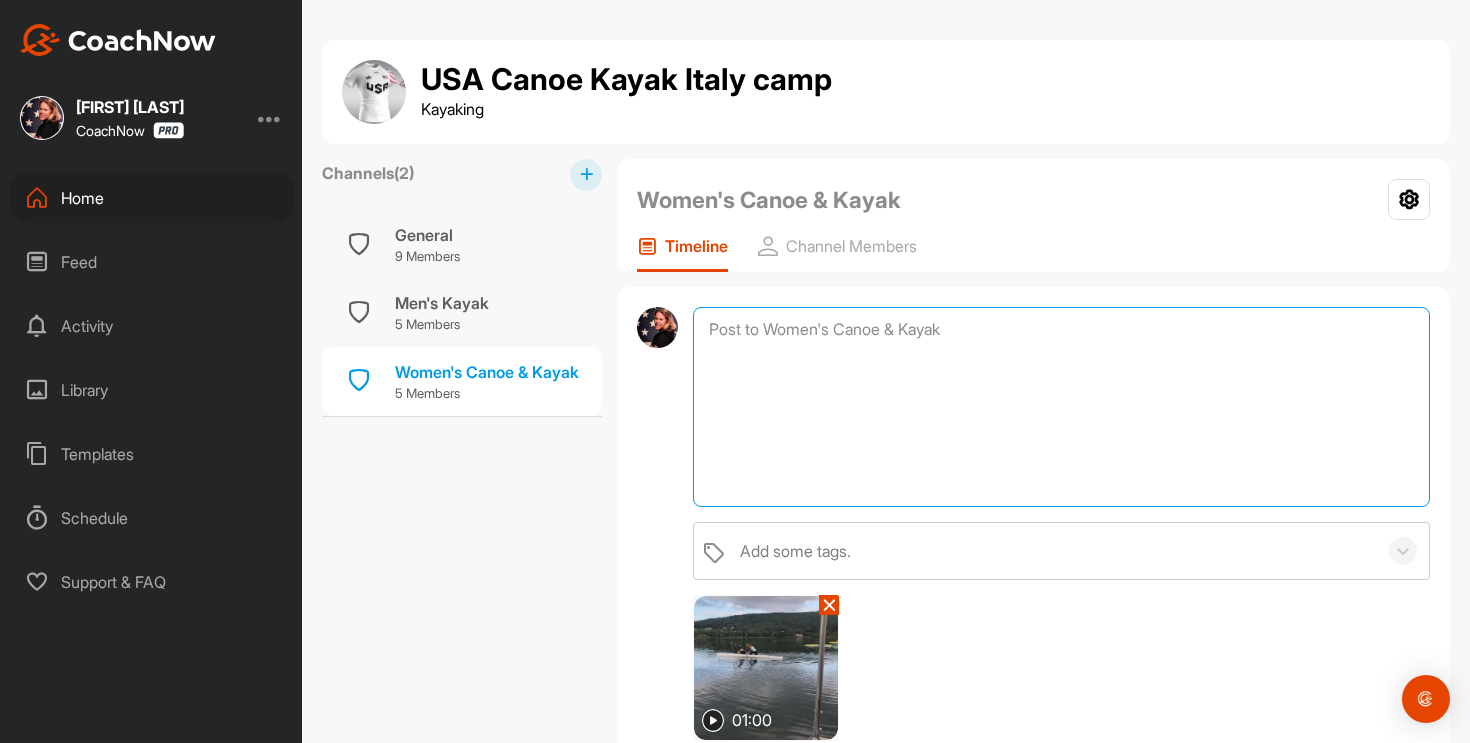click at bounding box center [1061, 407] 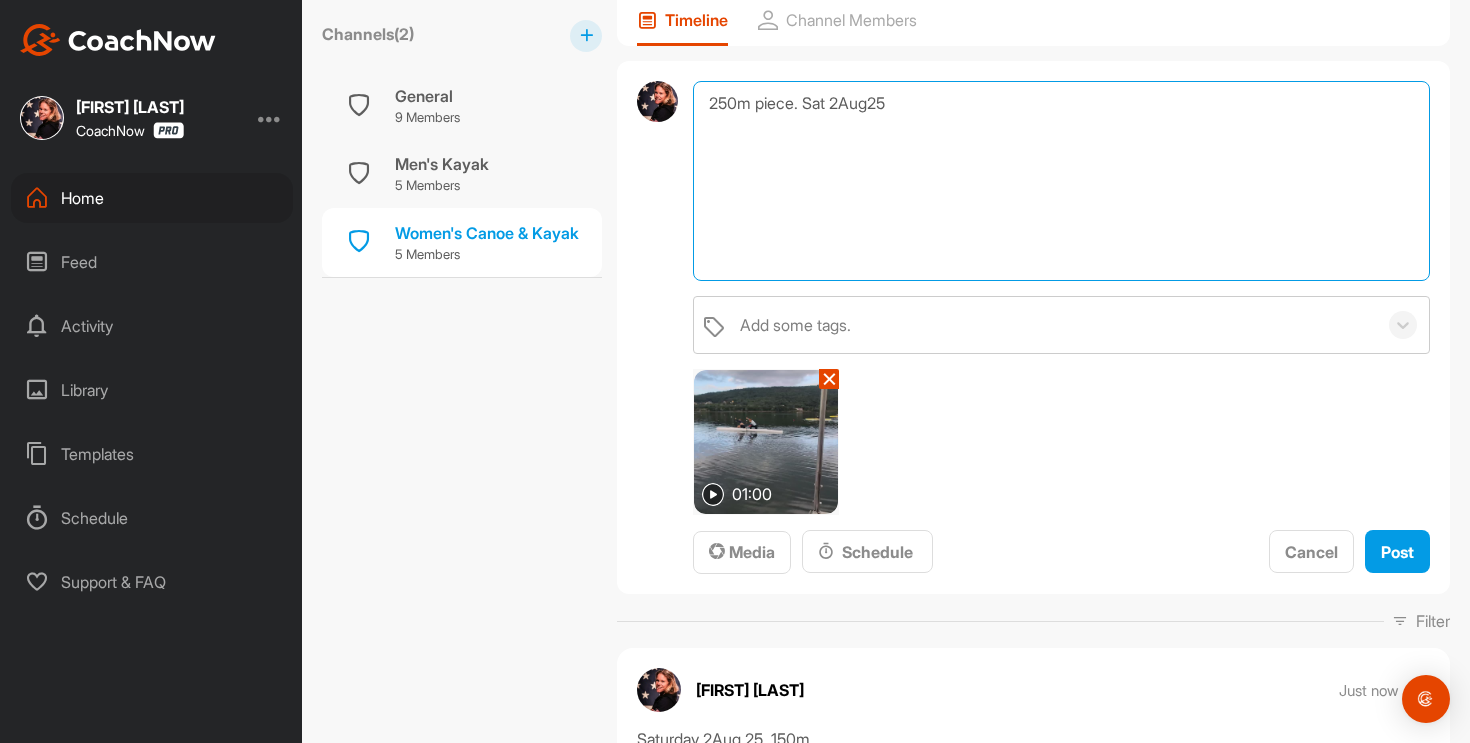 scroll, scrollTop: 232, scrollLeft: 0, axis: vertical 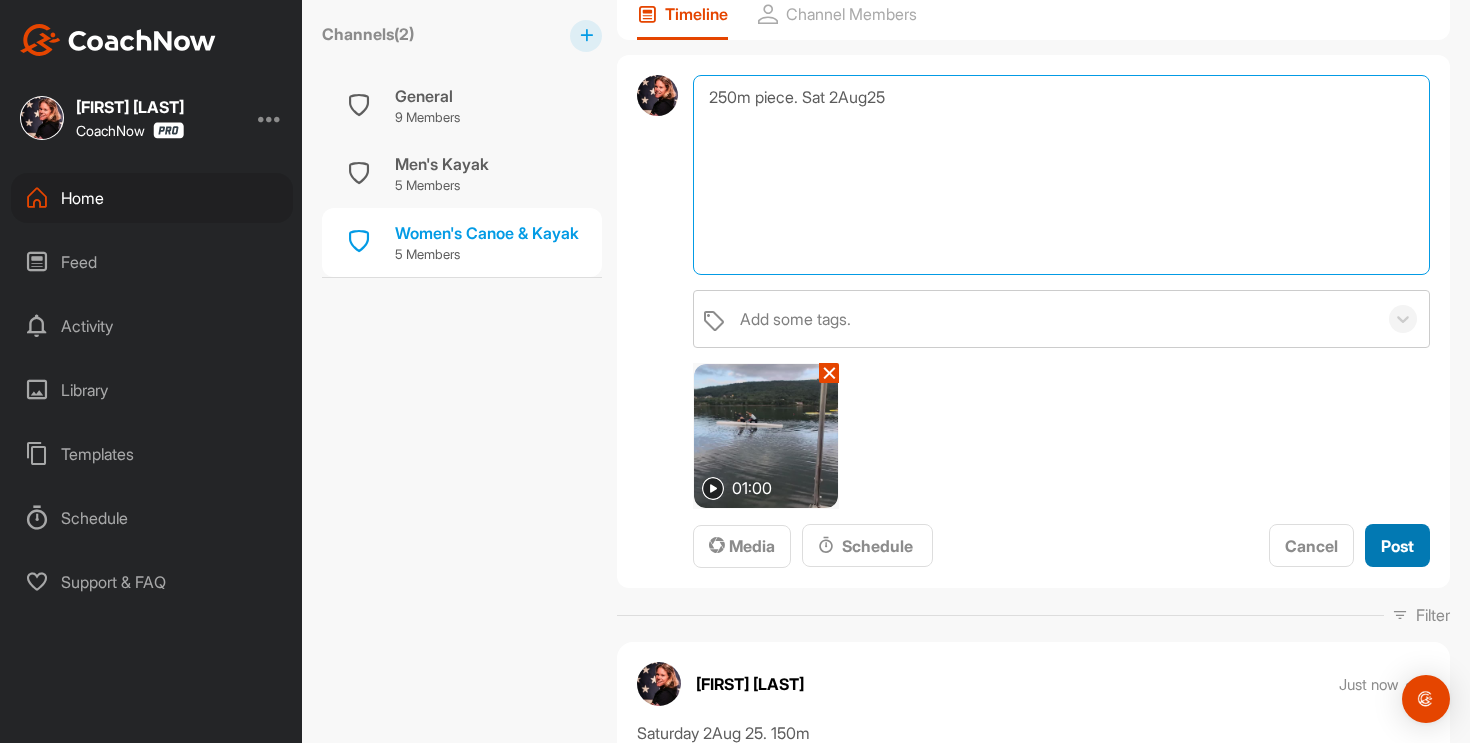 type on "250m piece. Sat 2Aug25" 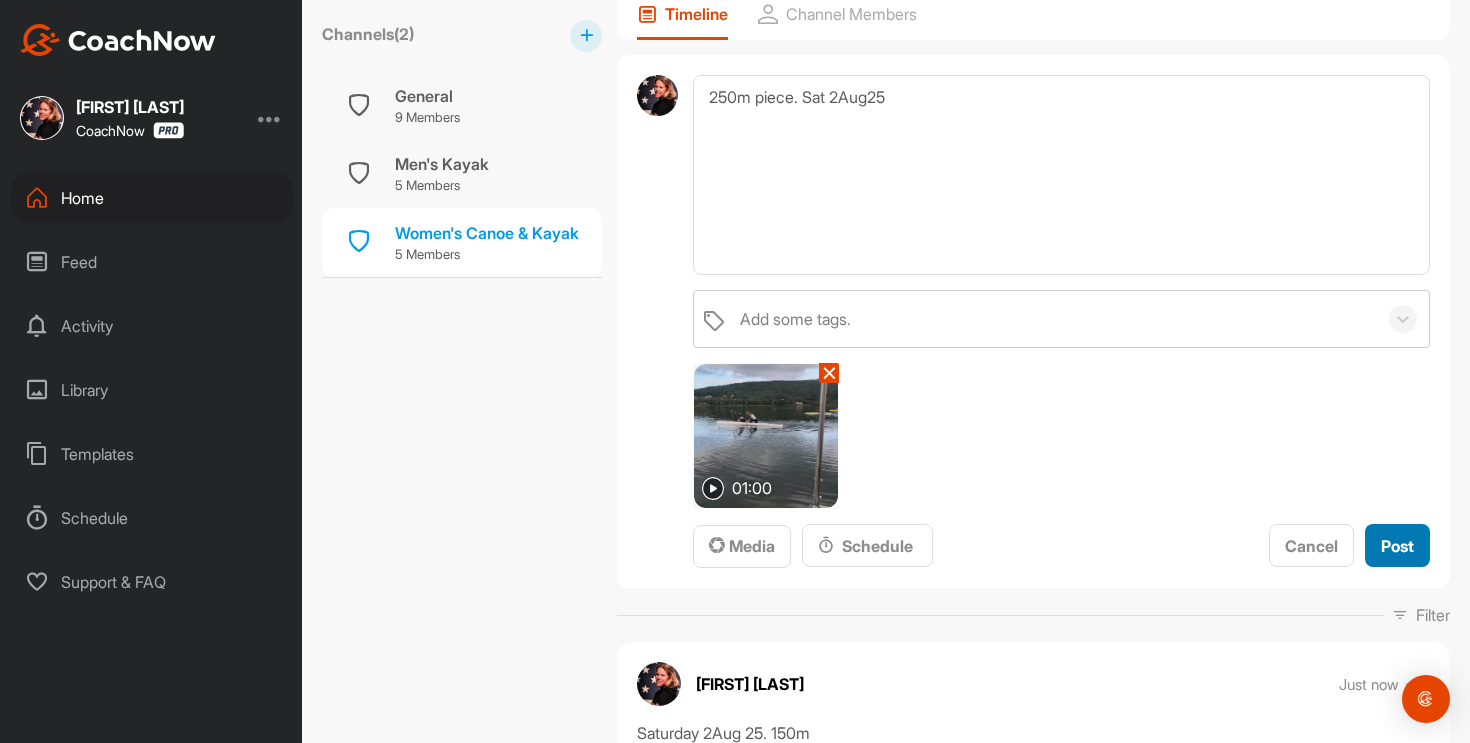 click on "Post" at bounding box center (1397, 545) 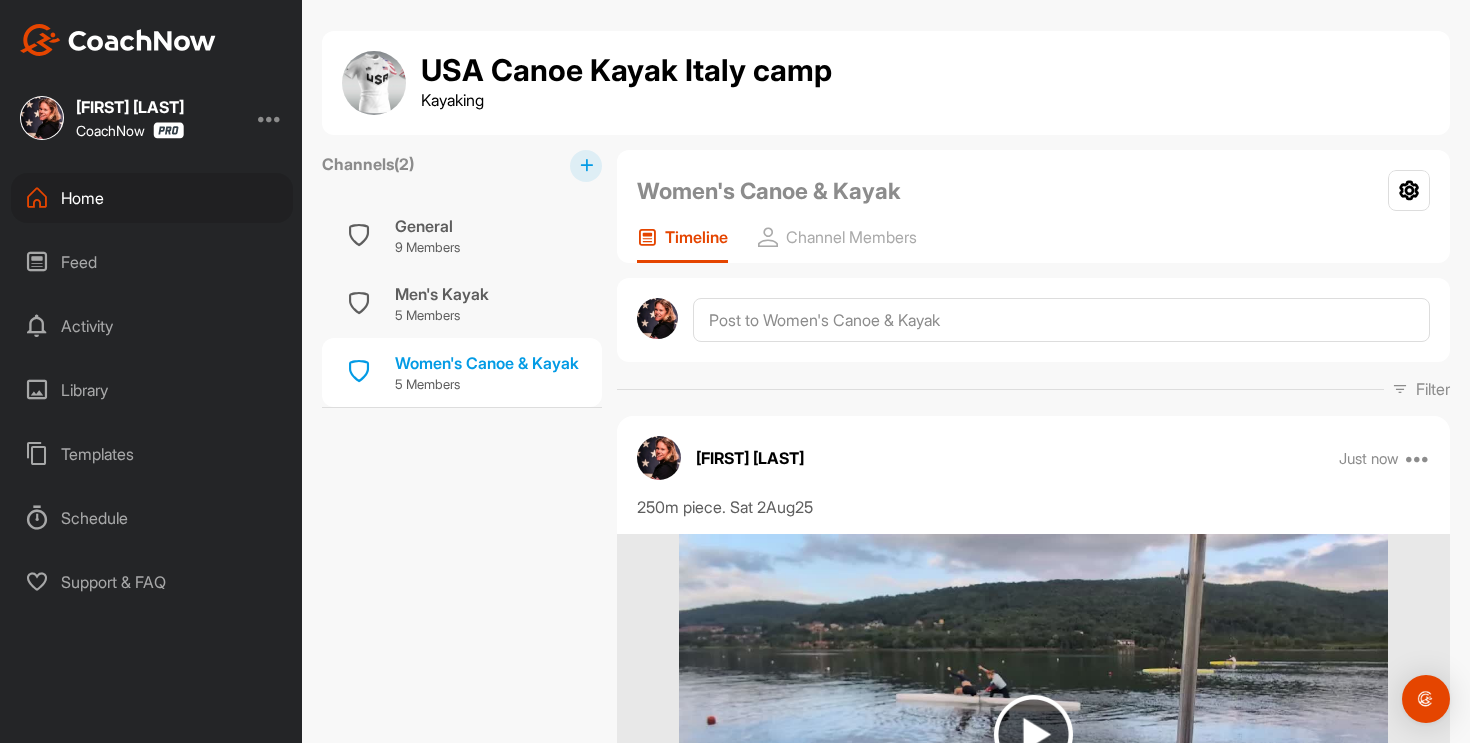scroll, scrollTop: 7, scrollLeft: 0, axis: vertical 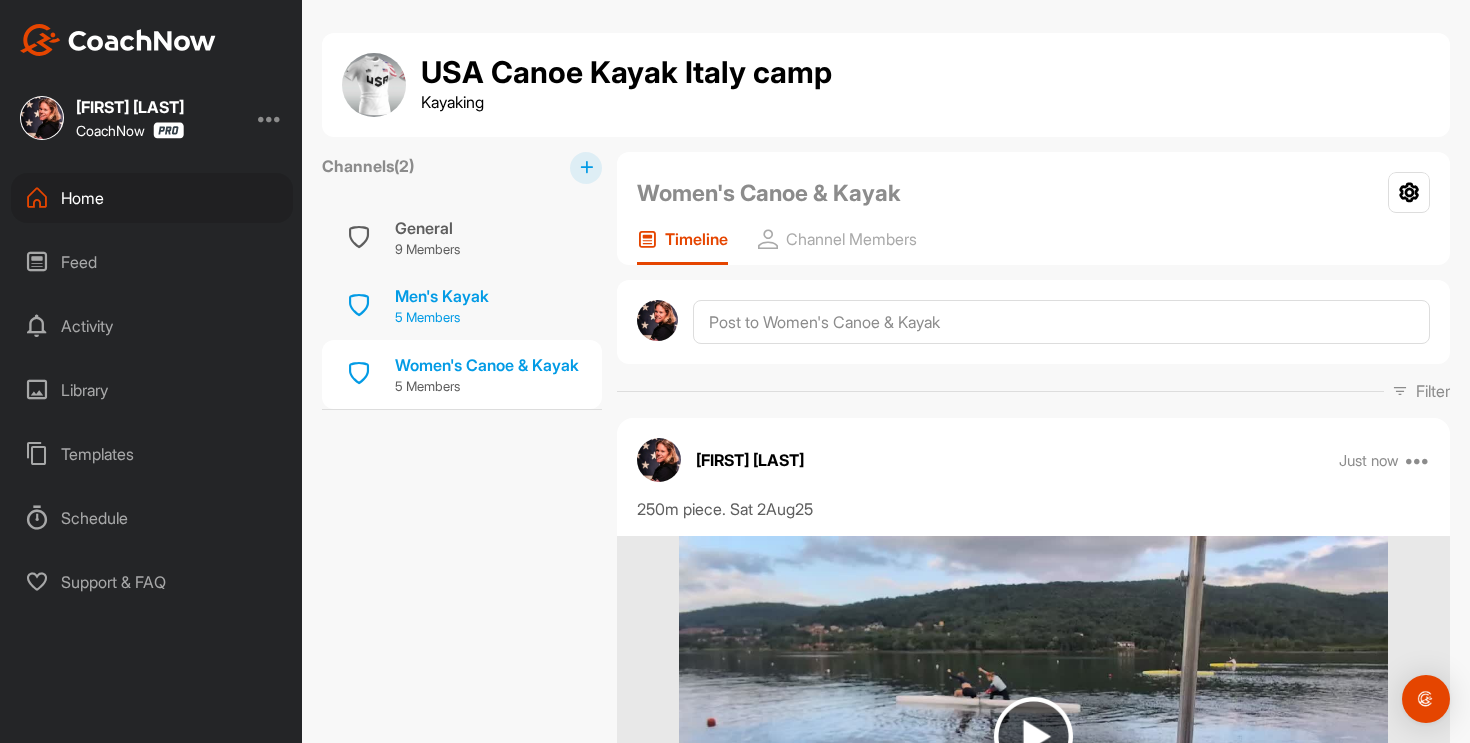click on "Men's Kayak" at bounding box center (442, 296) 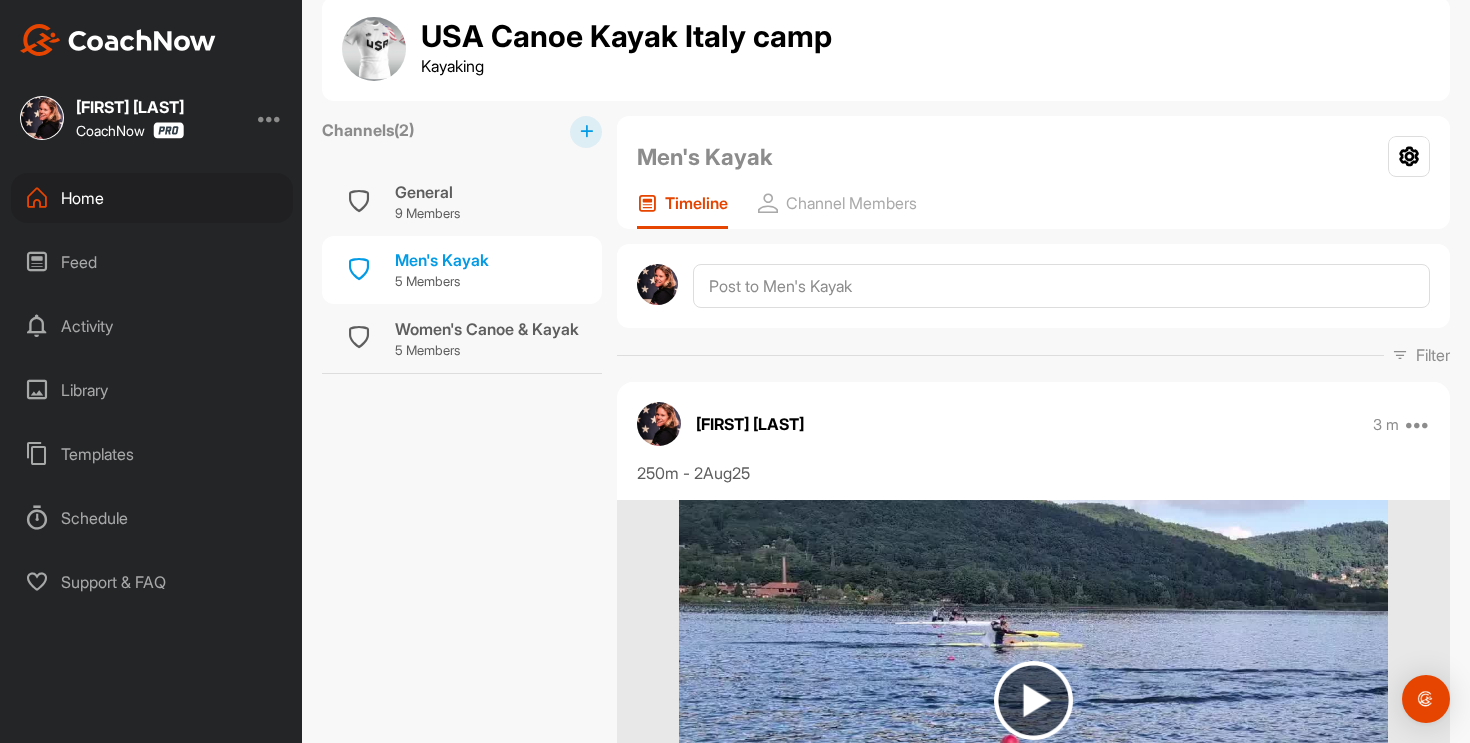 scroll, scrollTop: 38, scrollLeft: 0, axis: vertical 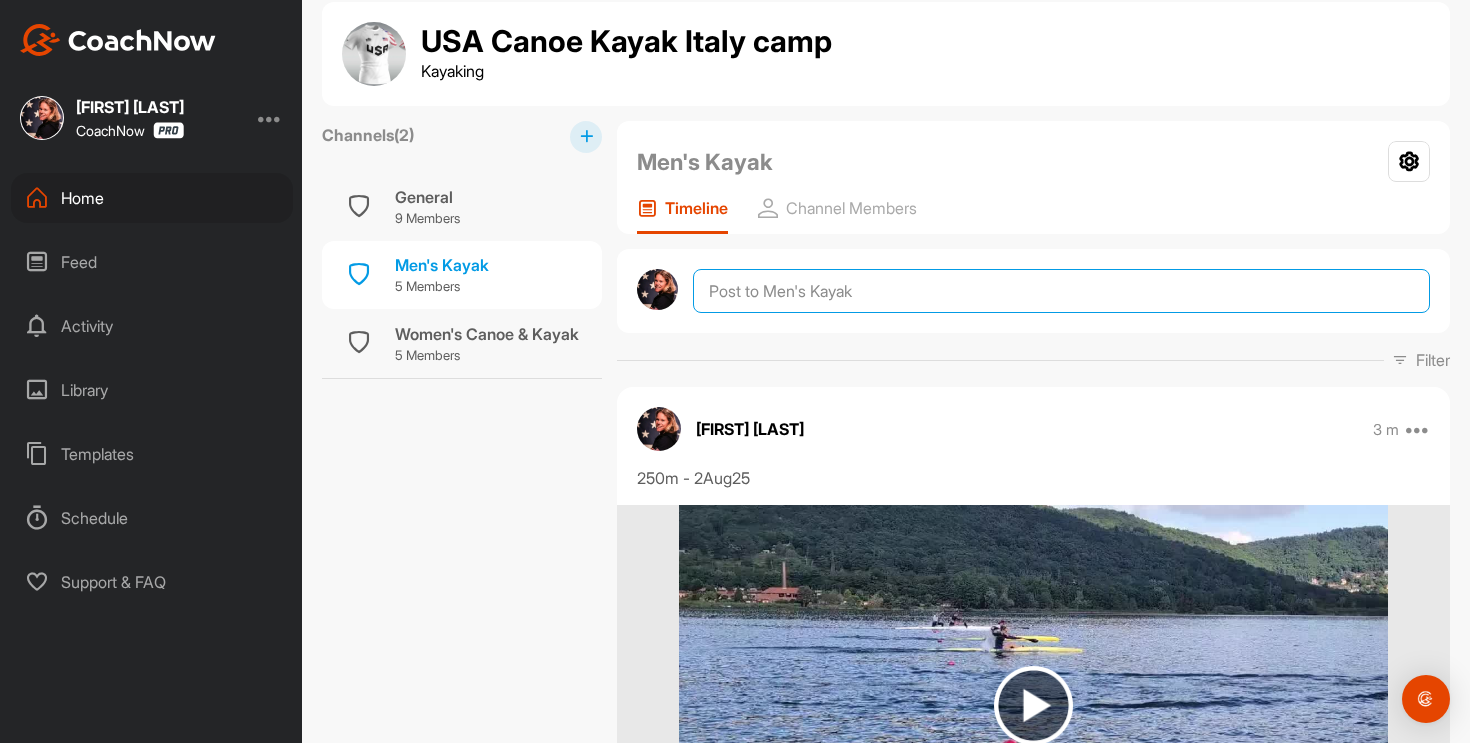 click at bounding box center (1061, 291) 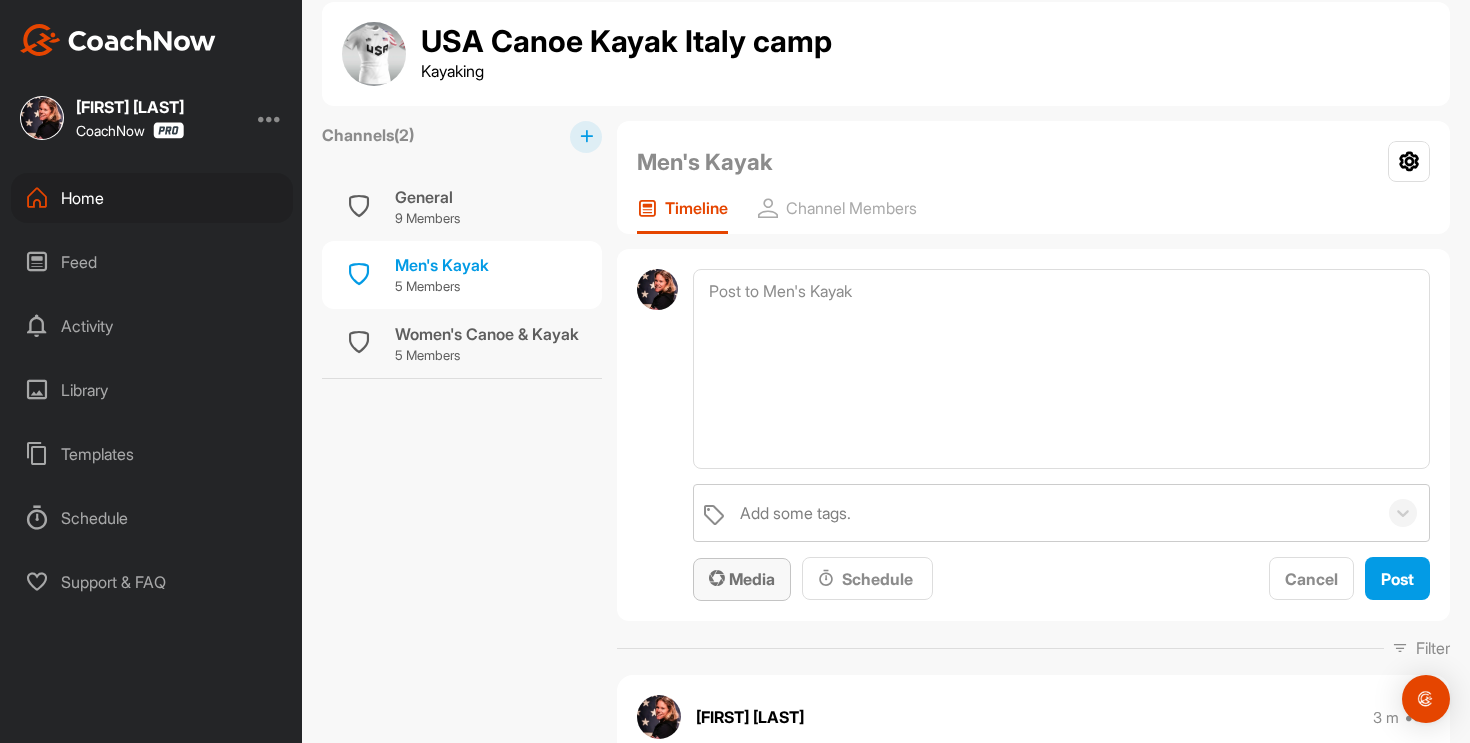 click on "Media" at bounding box center (742, 579) 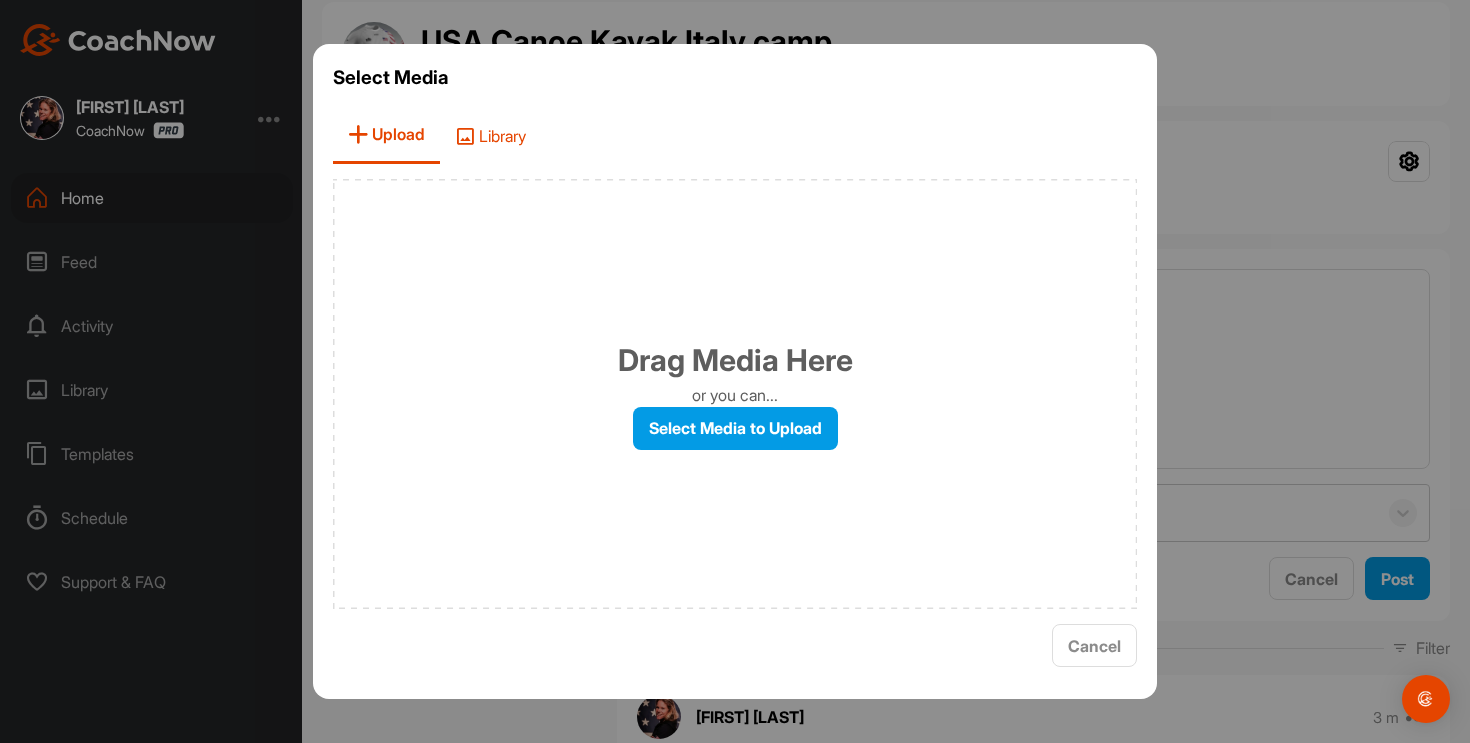 click on "Library" at bounding box center [490, 135] 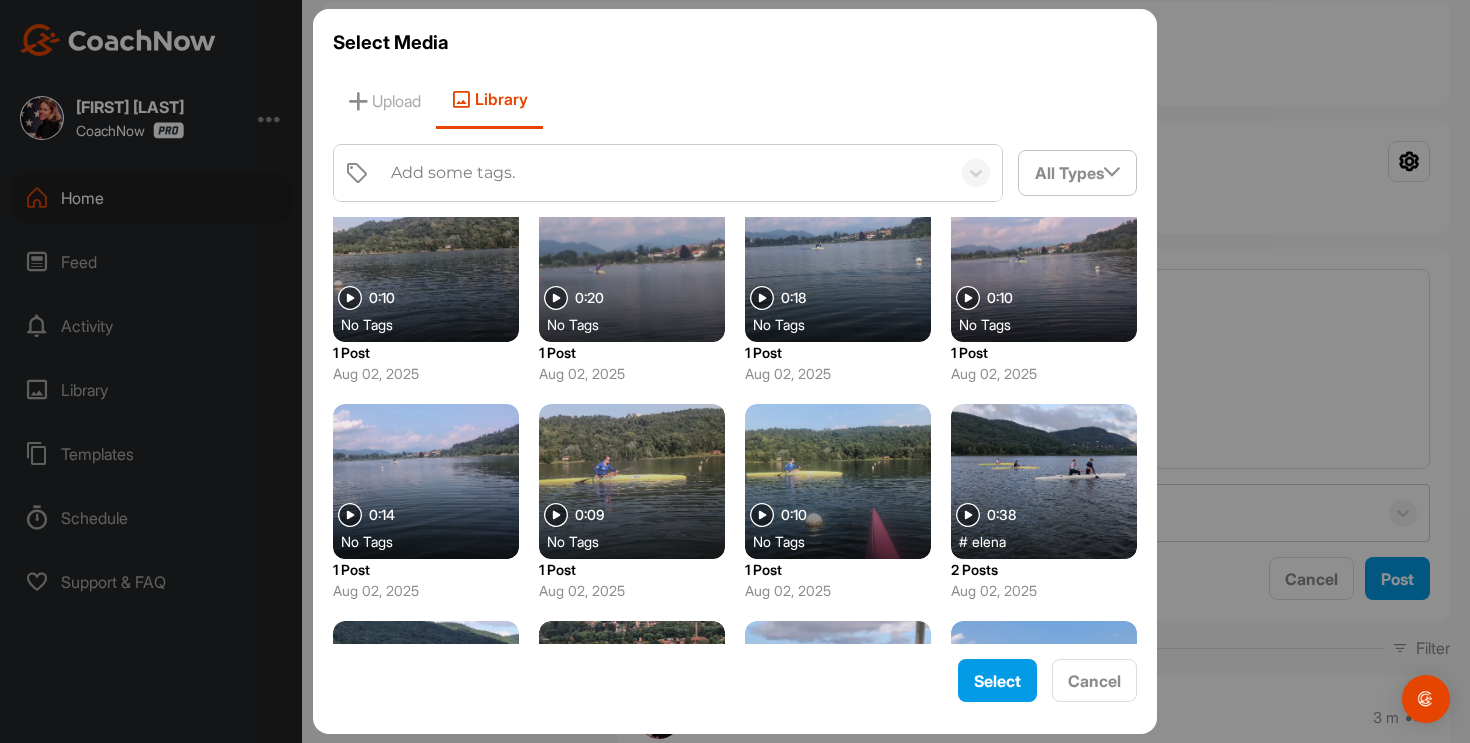 scroll, scrollTop: 0, scrollLeft: 0, axis: both 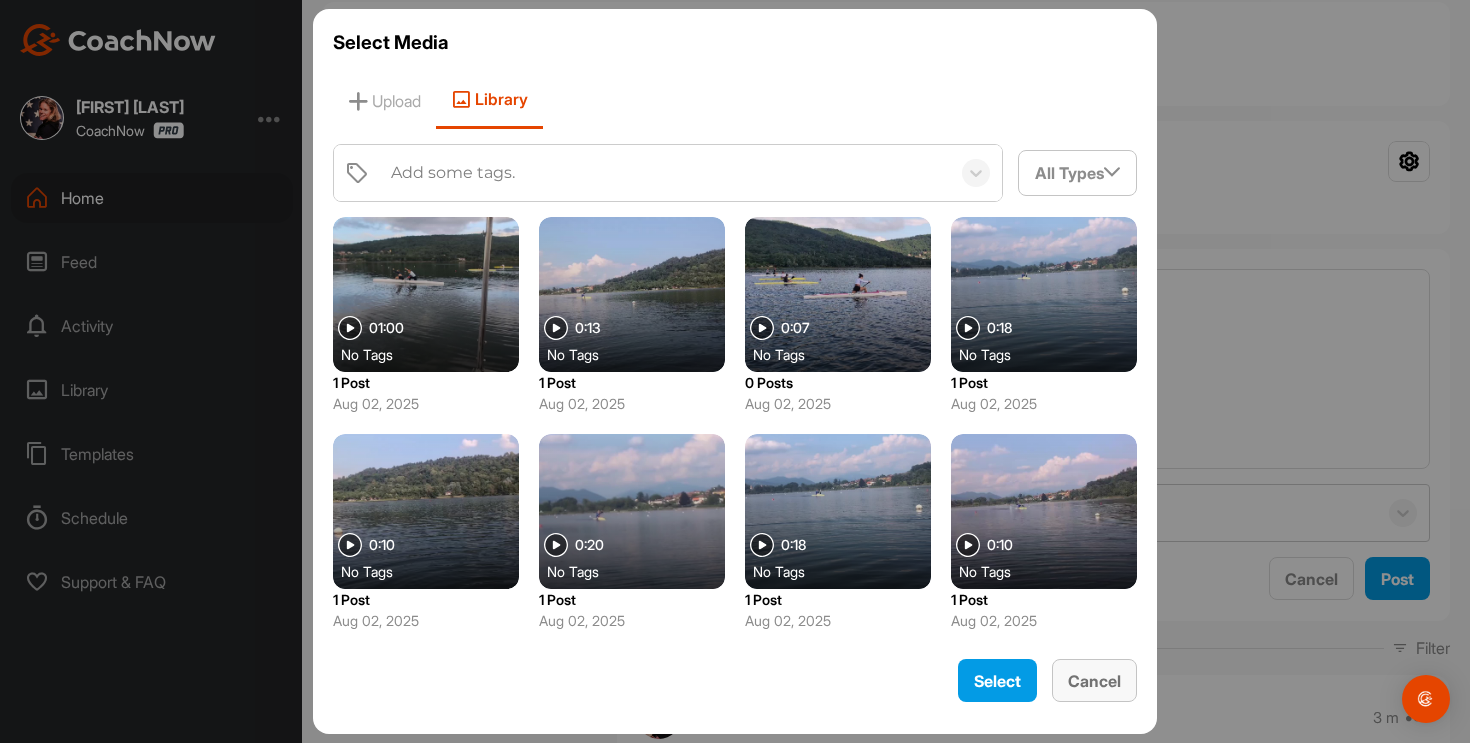 click on "Cancel" at bounding box center (1094, 681) 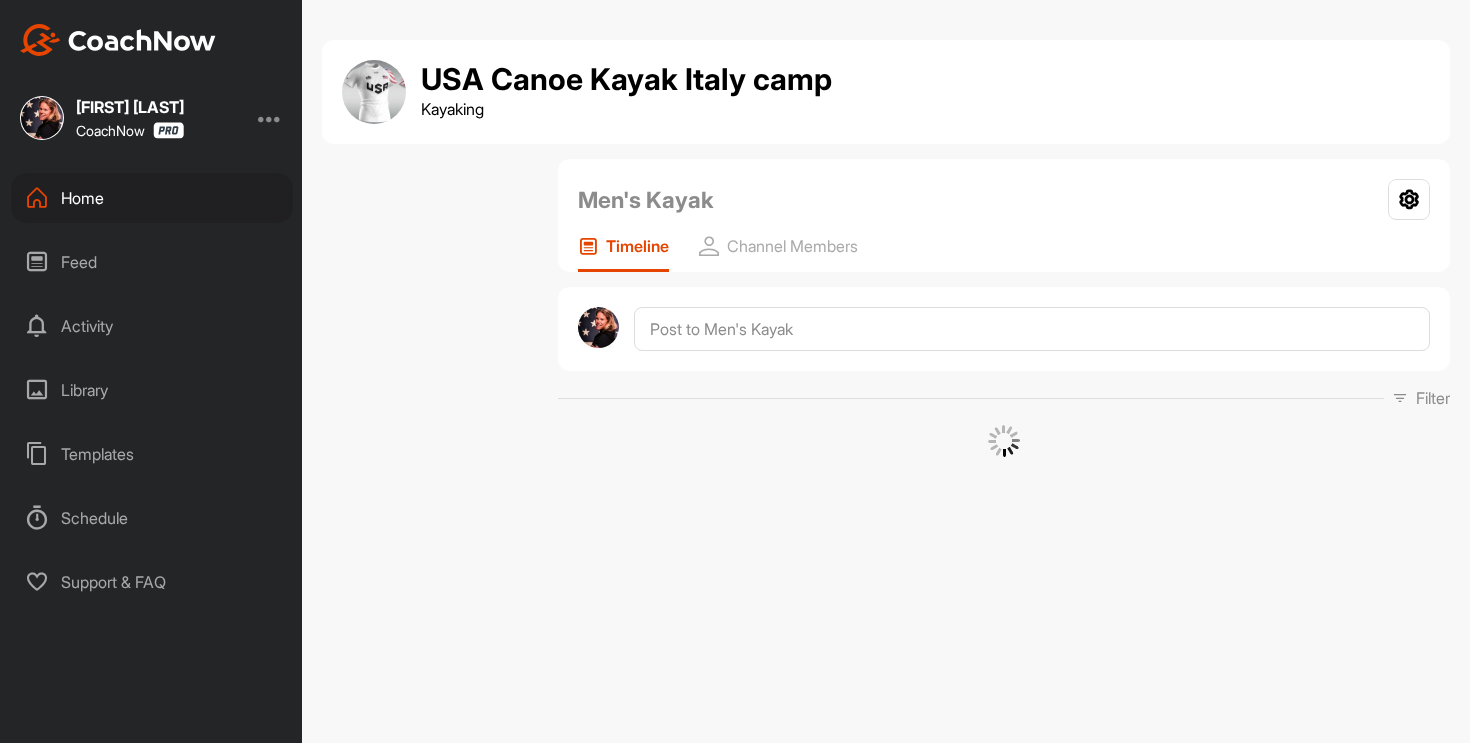 scroll, scrollTop: 0, scrollLeft: 0, axis: both 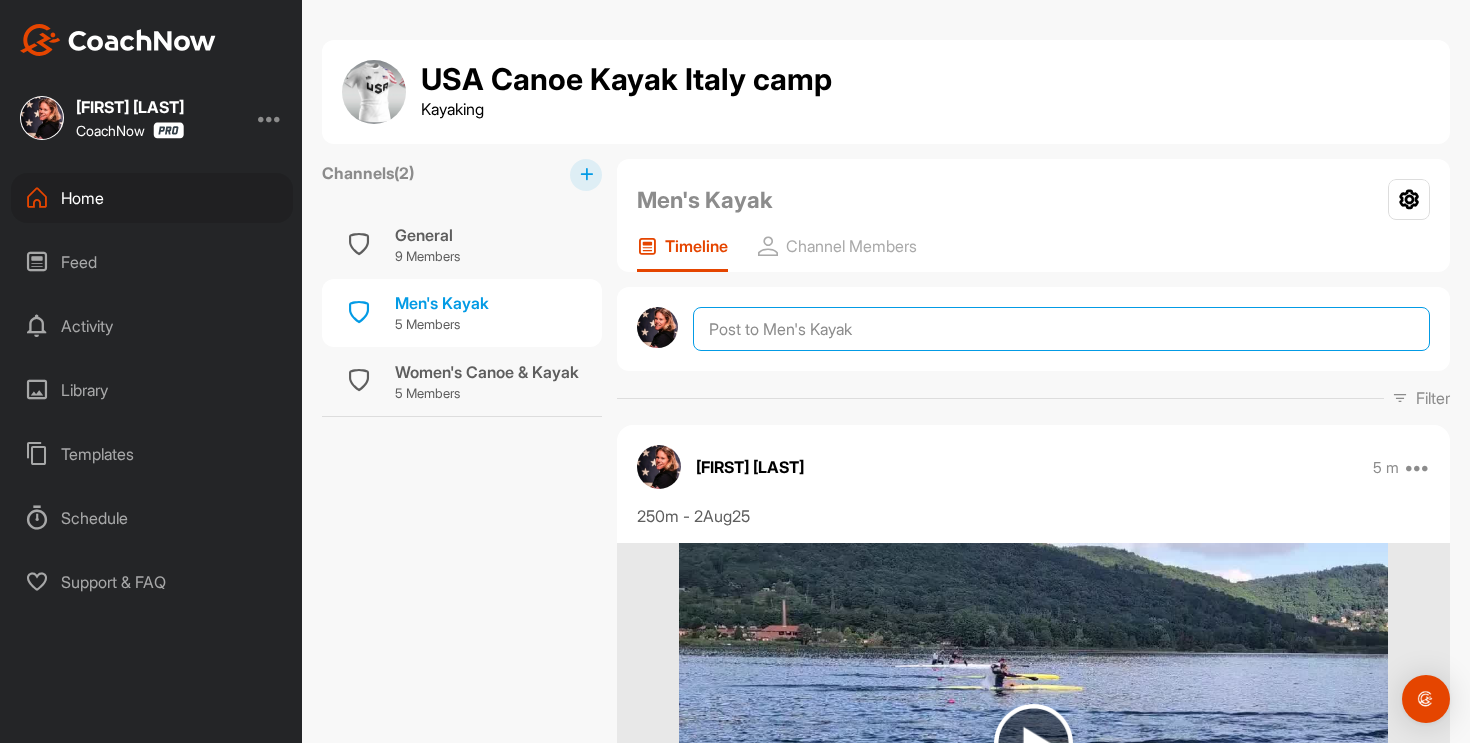click at bounding box center [1061, 329] 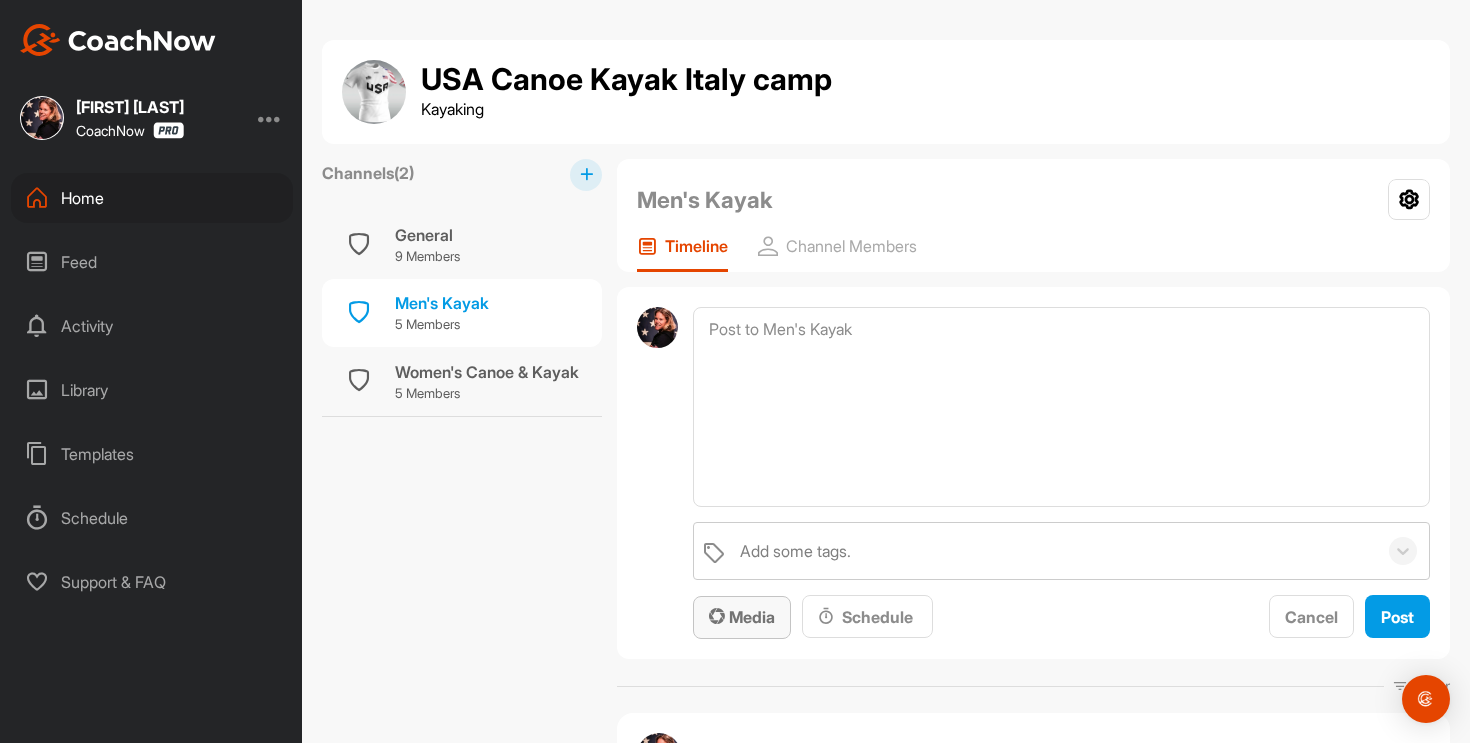 click on "Media" at bounding box center (742, 617) 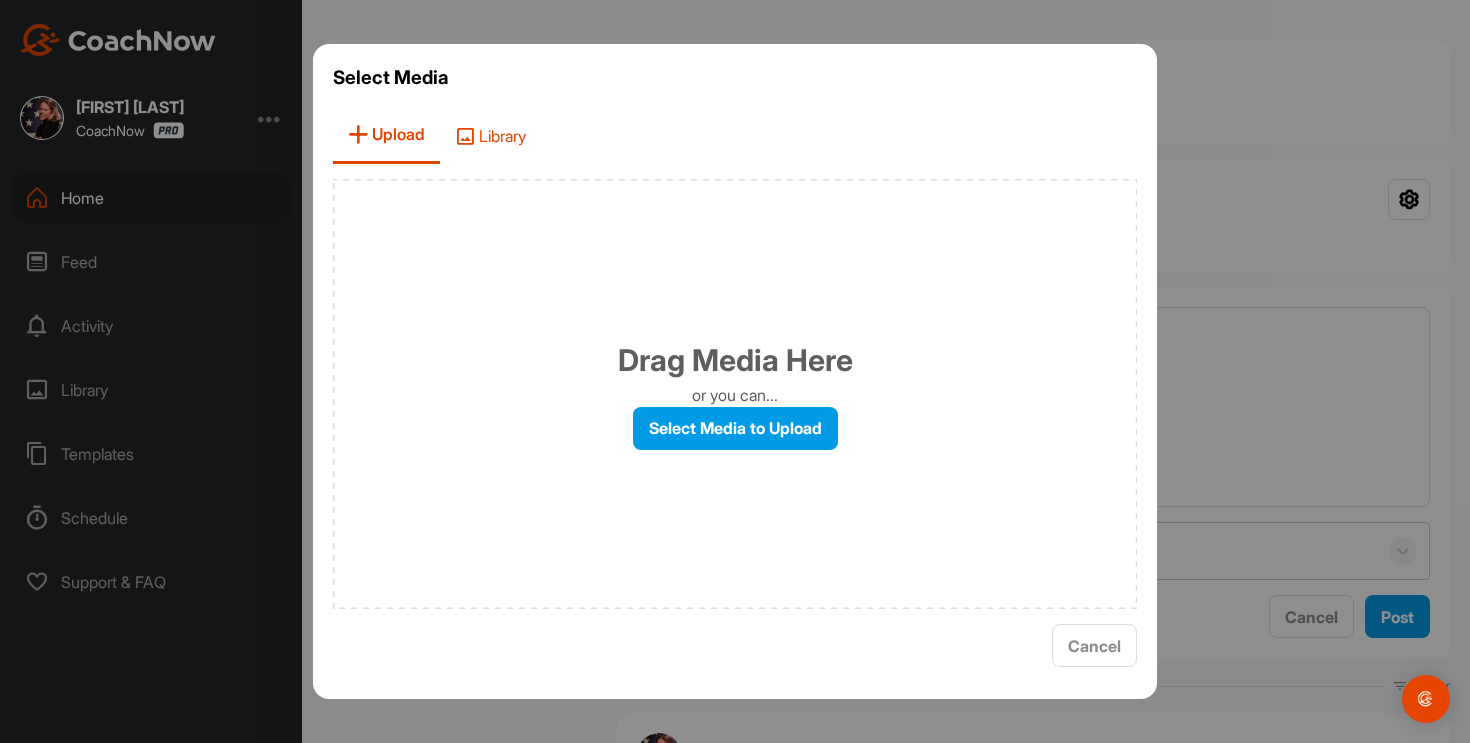 click on "Library" at bounding box center [490, 135] 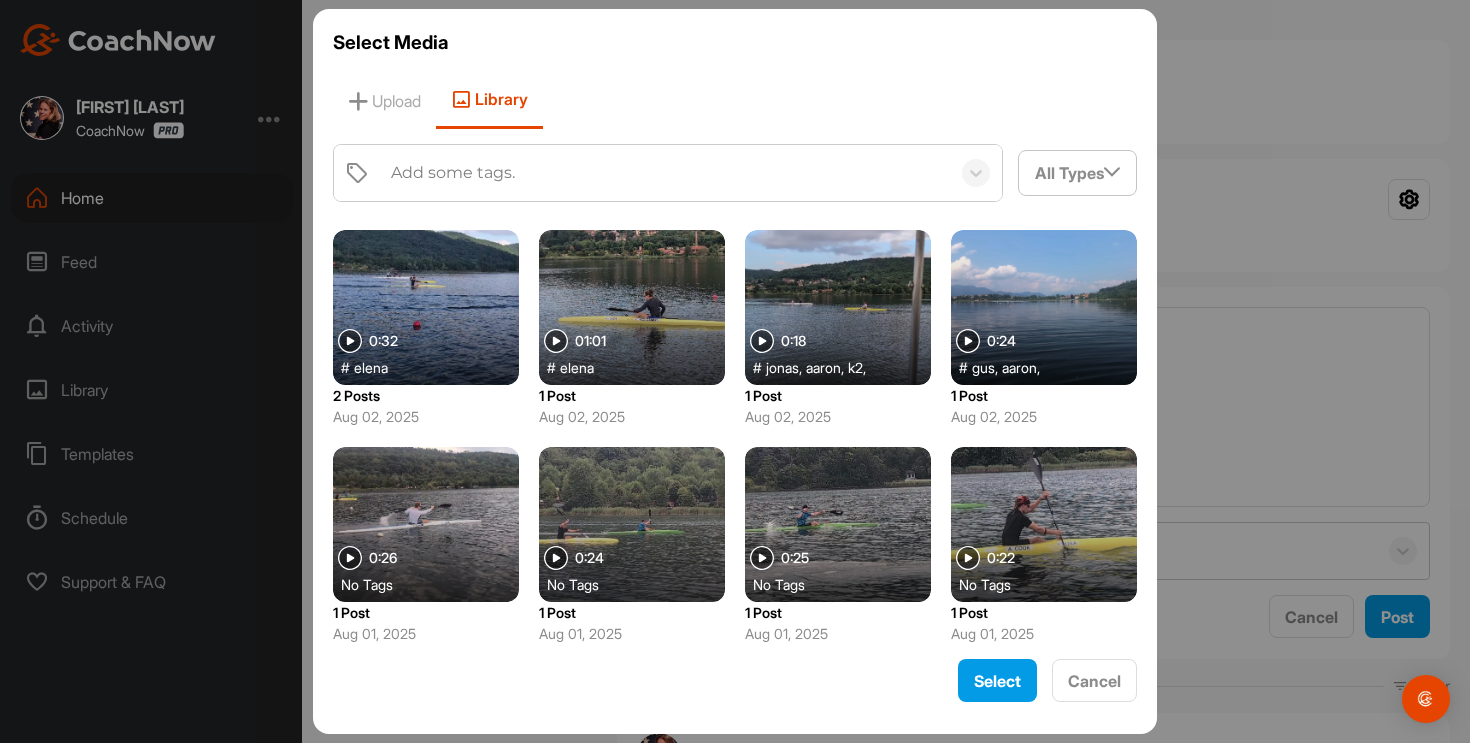 scroll, scrollTop: 0, scrollLeft: 0, axis: both 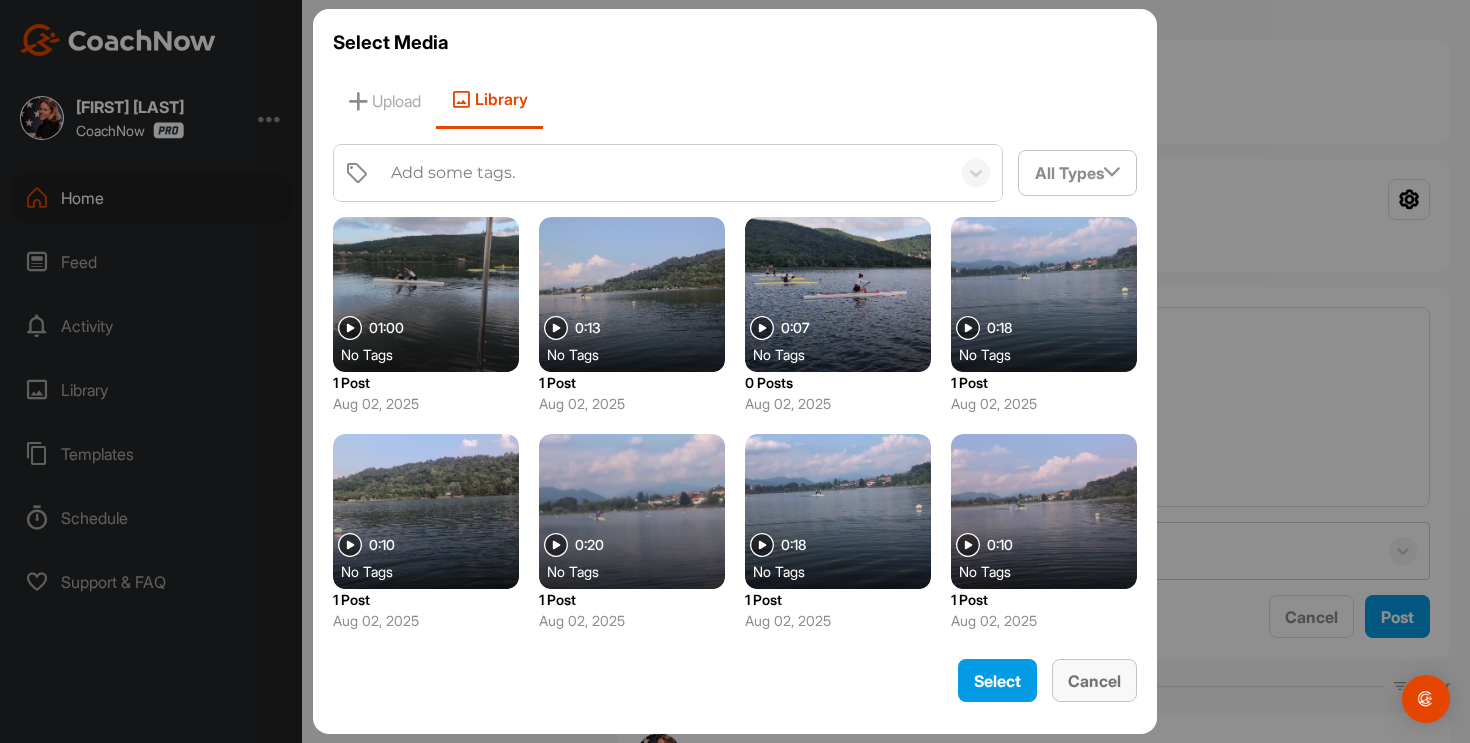 click on "Cancel" at bounding box center [1094, 681] 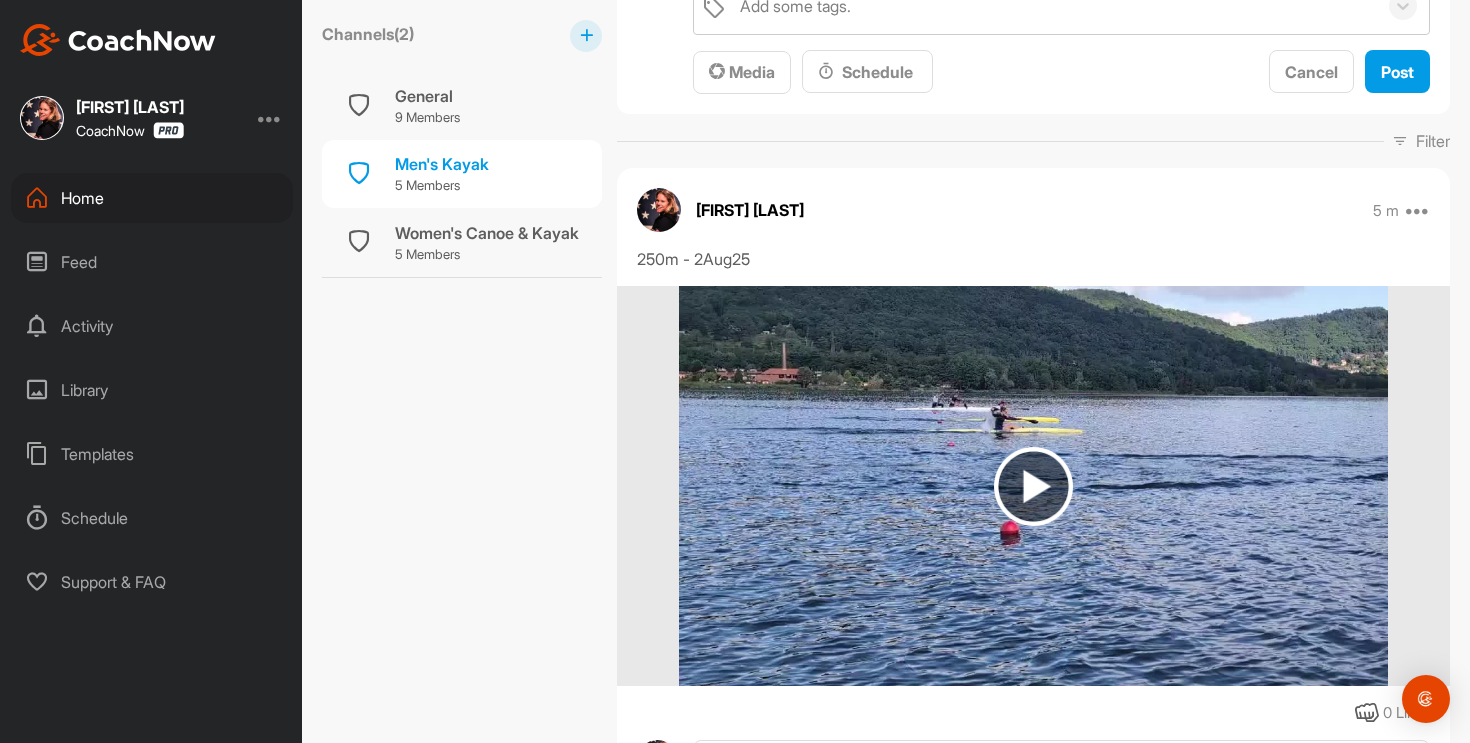 scroll, scrollTop: 551, scrollLeft: 0, axis: vertical 